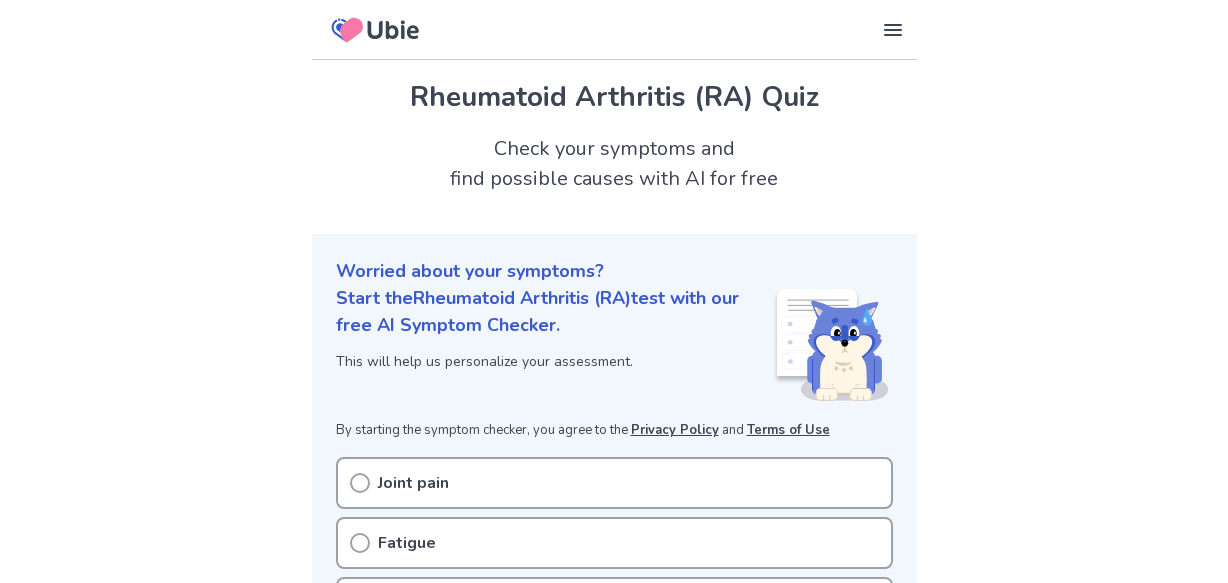 scroll, scrollTop: 0, scrollLeft: 0, axis: both 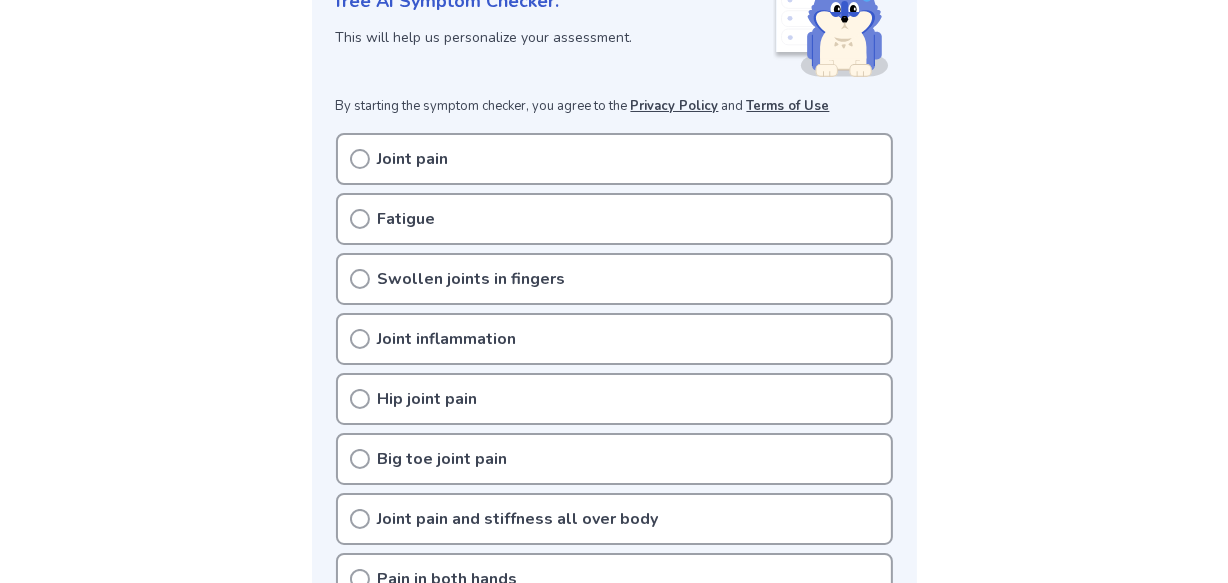 click 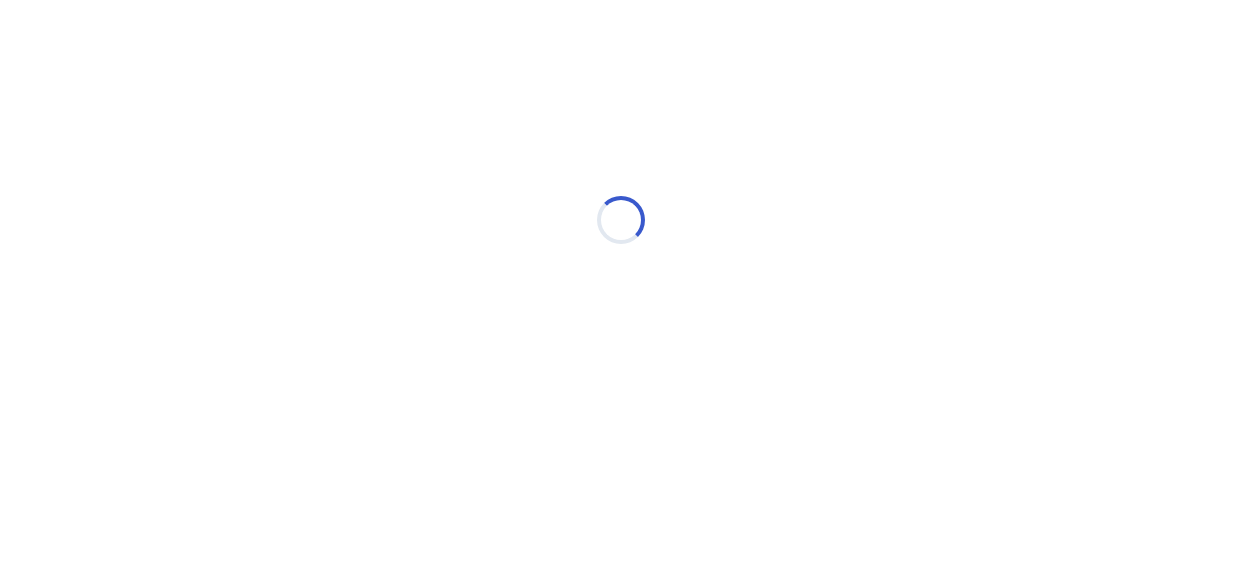 scroll, scrollTop: 0, scrollLeft: 0, axis: both 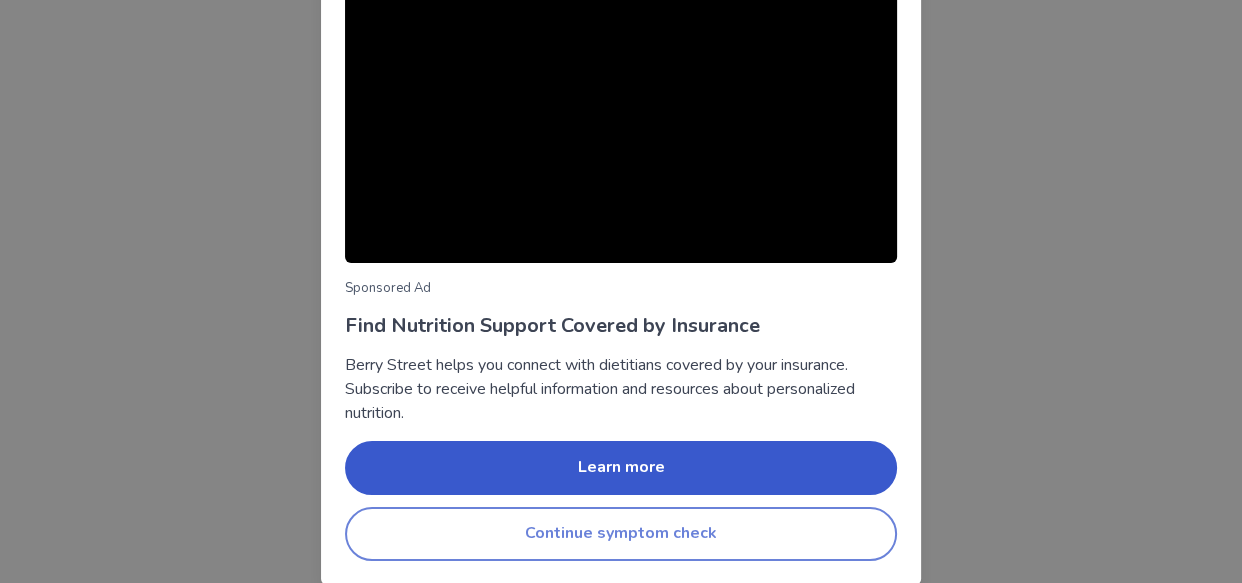 click on "Continue symptom check" at bounding box center [621, 534] 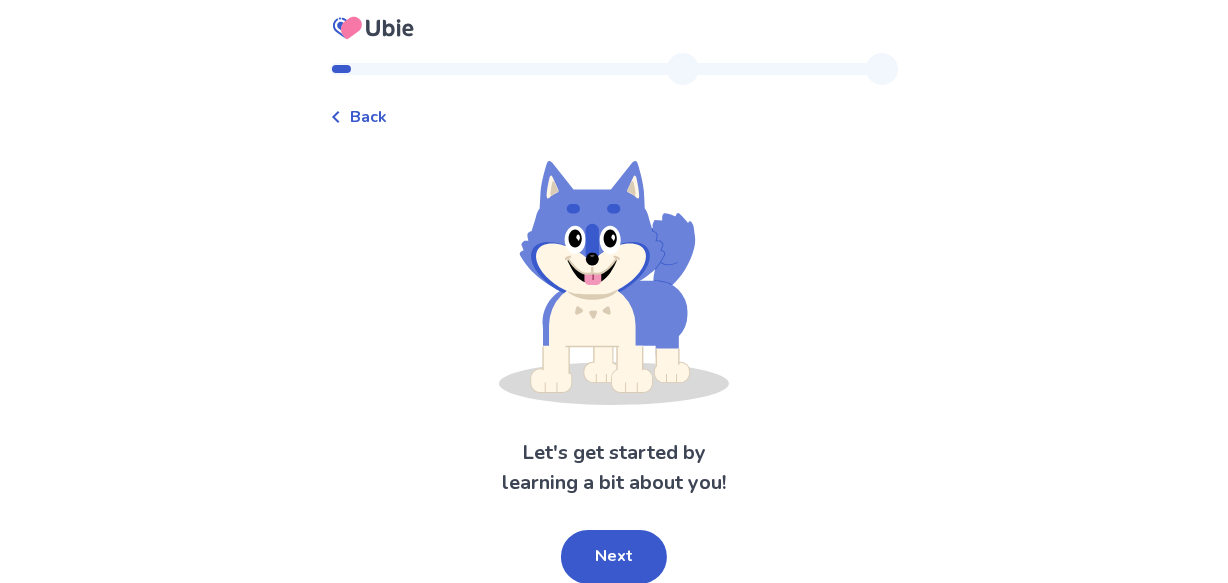 scroll, scrollTop: 6, scrollLeft: 0, axis: vertical 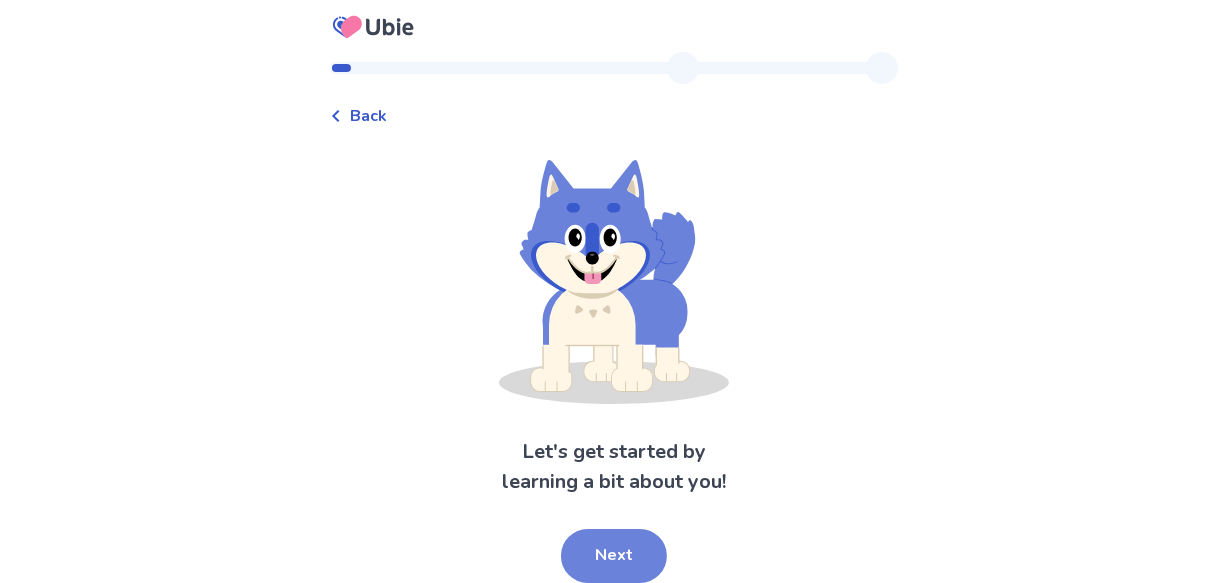 click on "Next" at bounding box center (614, 556) 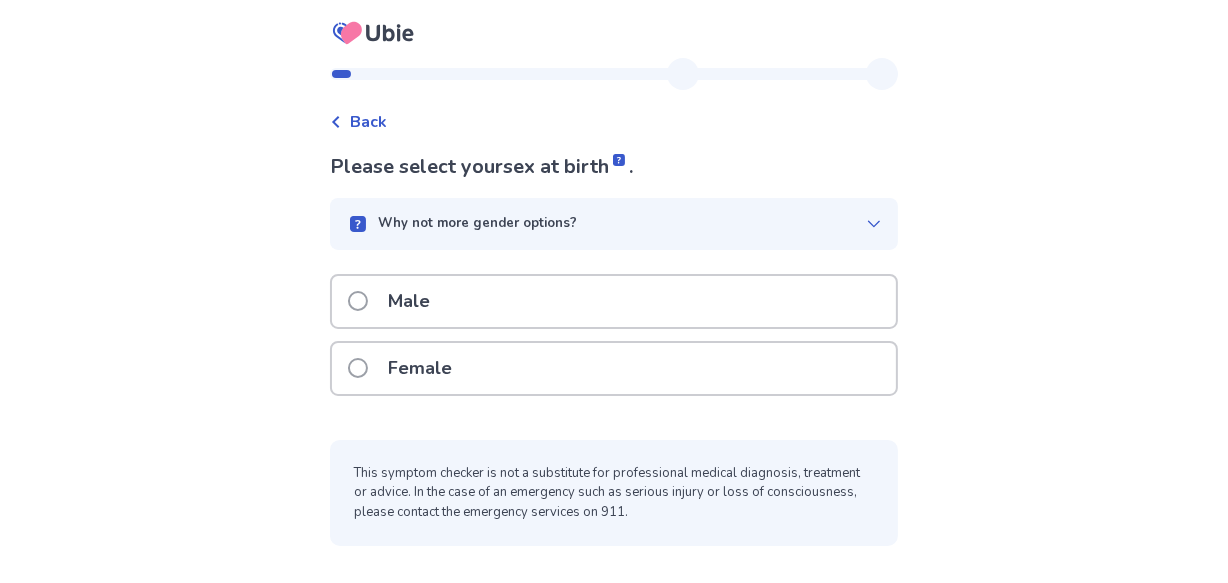 scroll, scrollTop: 0, scrollLeft: 0, axis: both 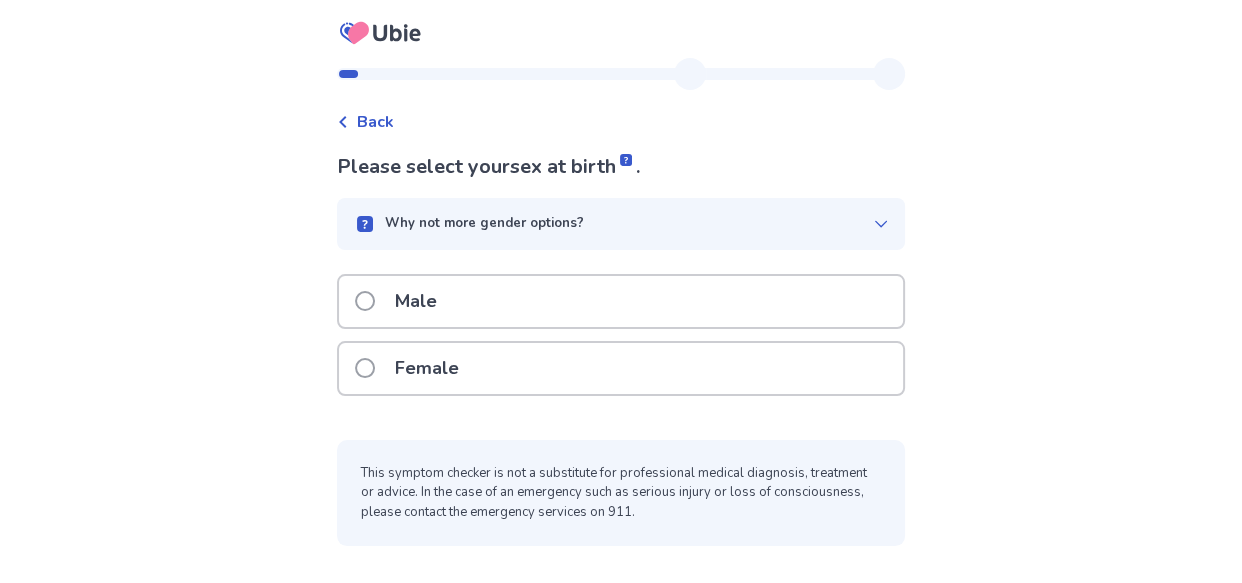 click at bounding box center (365, 368) 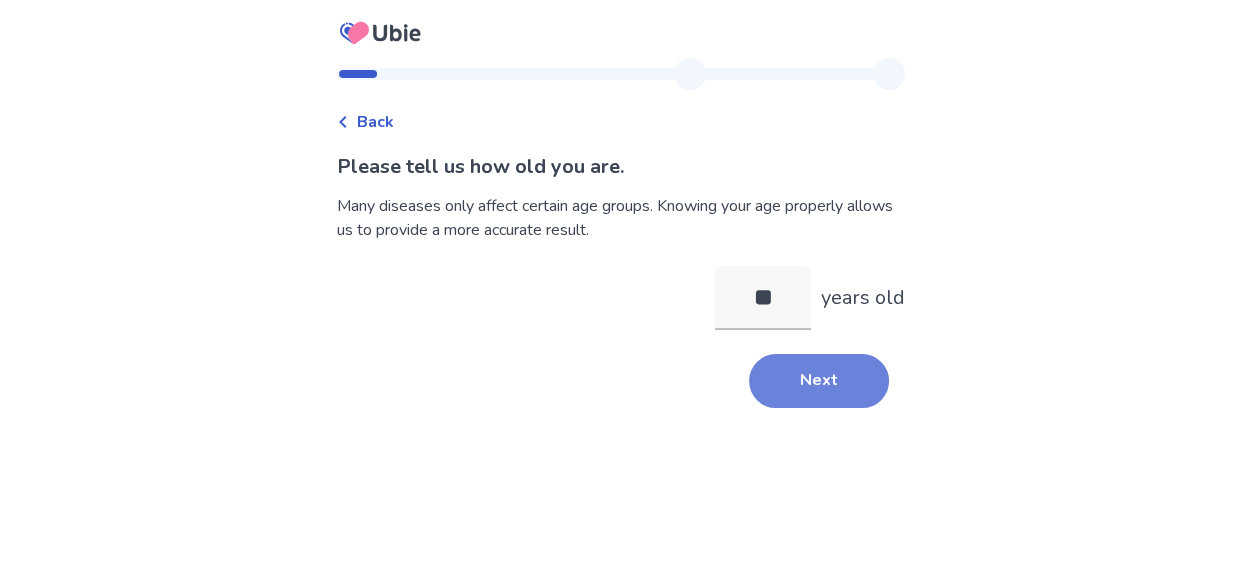 type on "**" 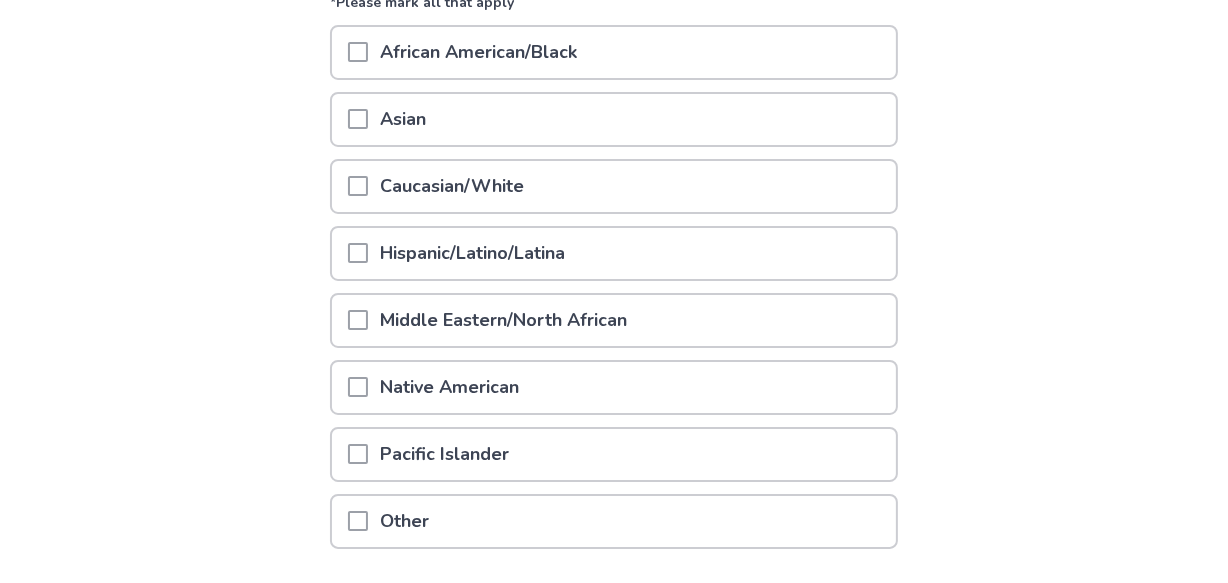 scroll, scrollTop: 284, scrollLeft: 0, axis: vertical 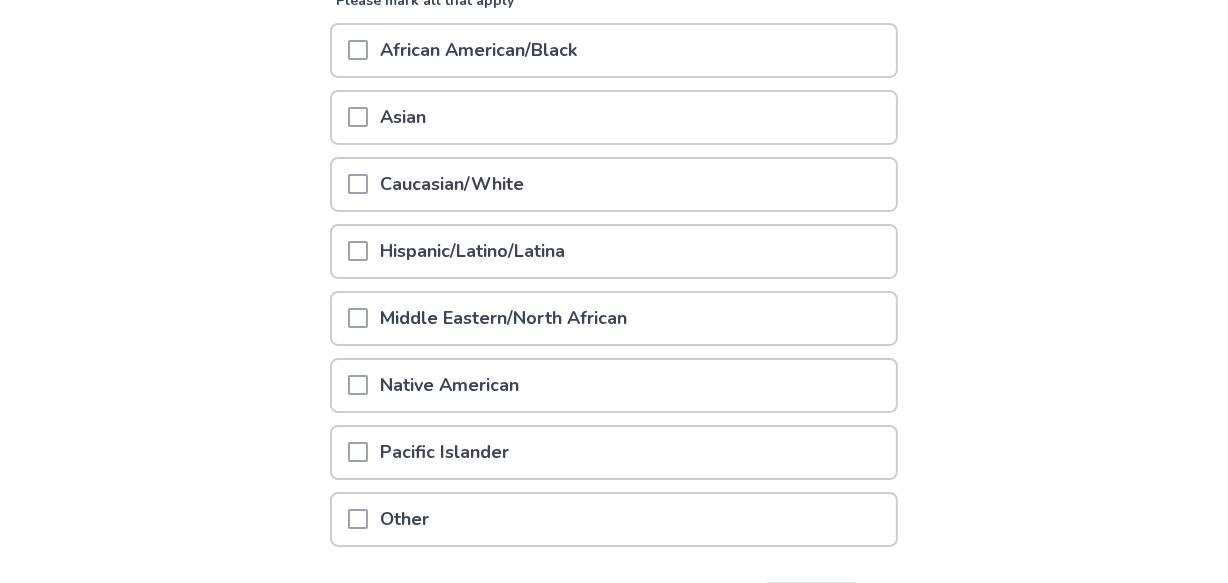 click at bounding box center (358, 184) 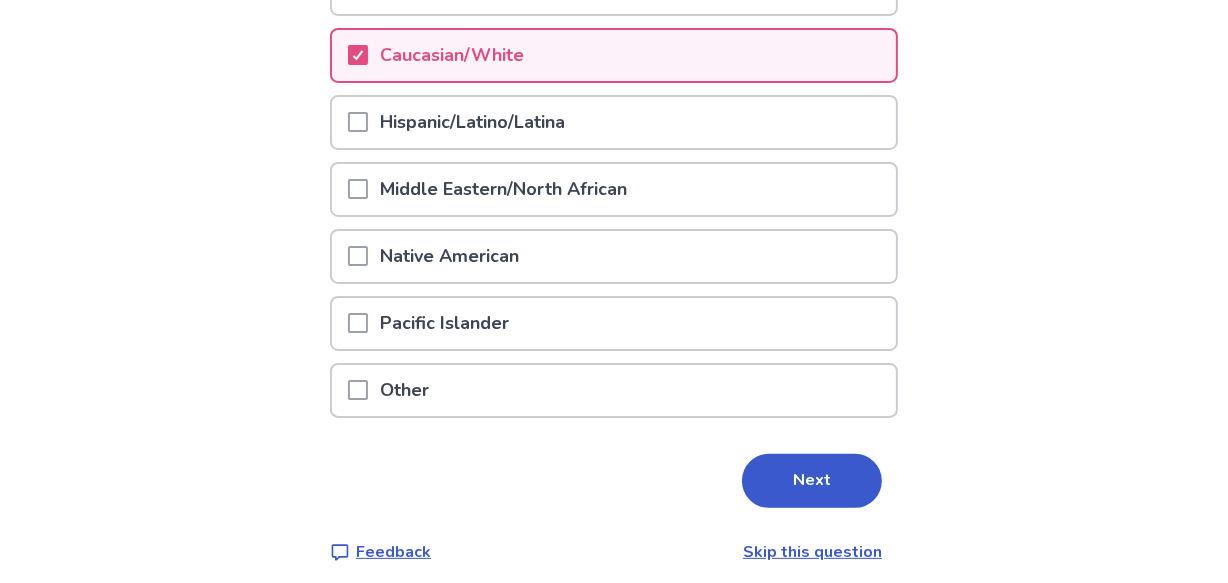 scroll, scrollTop: 411, scrollLeft: 0, axis: vertical 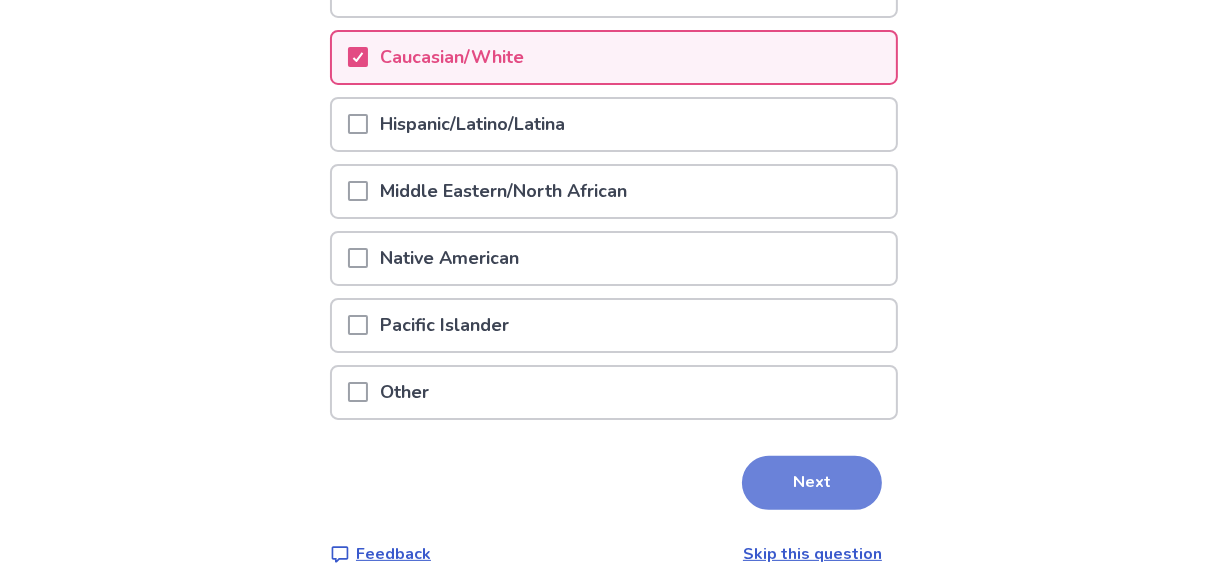 click on "Next" at bounding box center [812, 483] 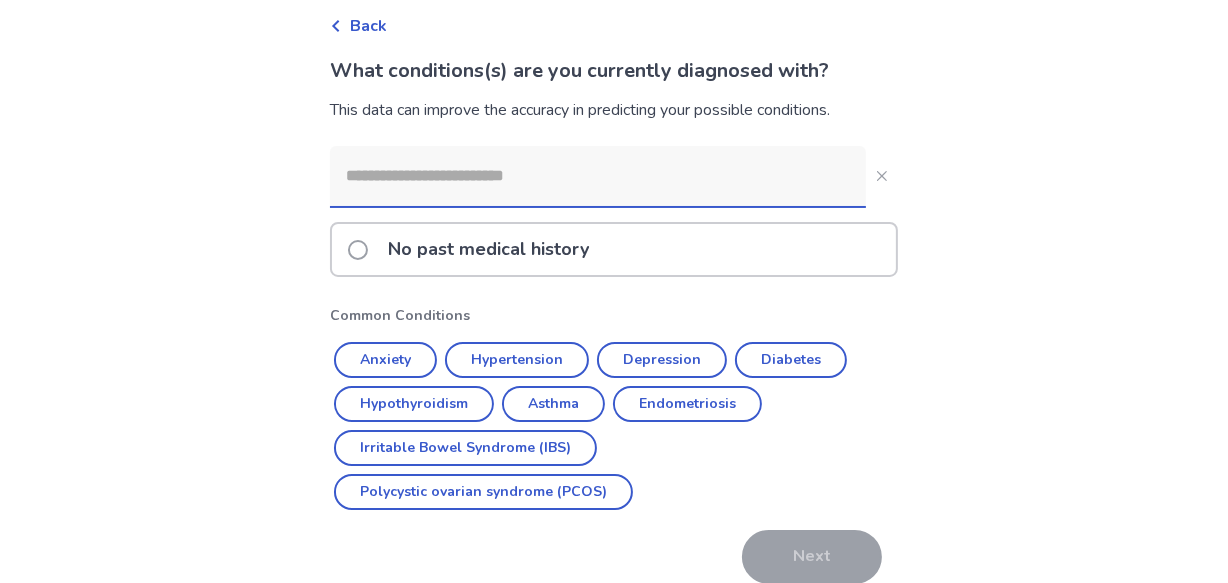 scroll, scrollTop: 98, scrollLeft: 0, axis: vertical 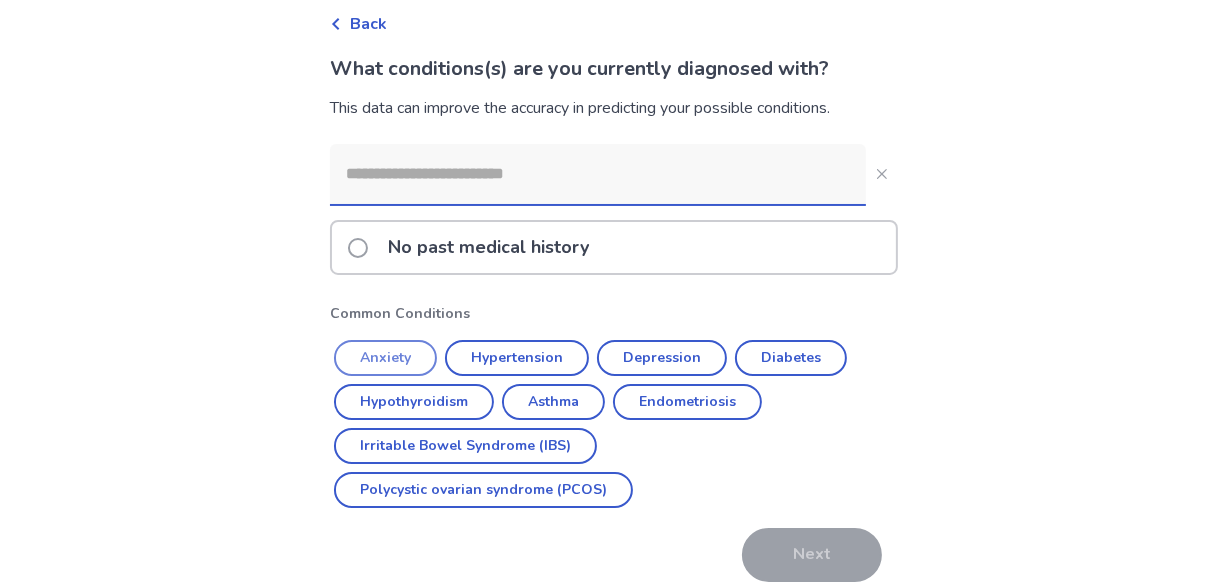 click on "Anxiety" at bounding box center (385, 358) 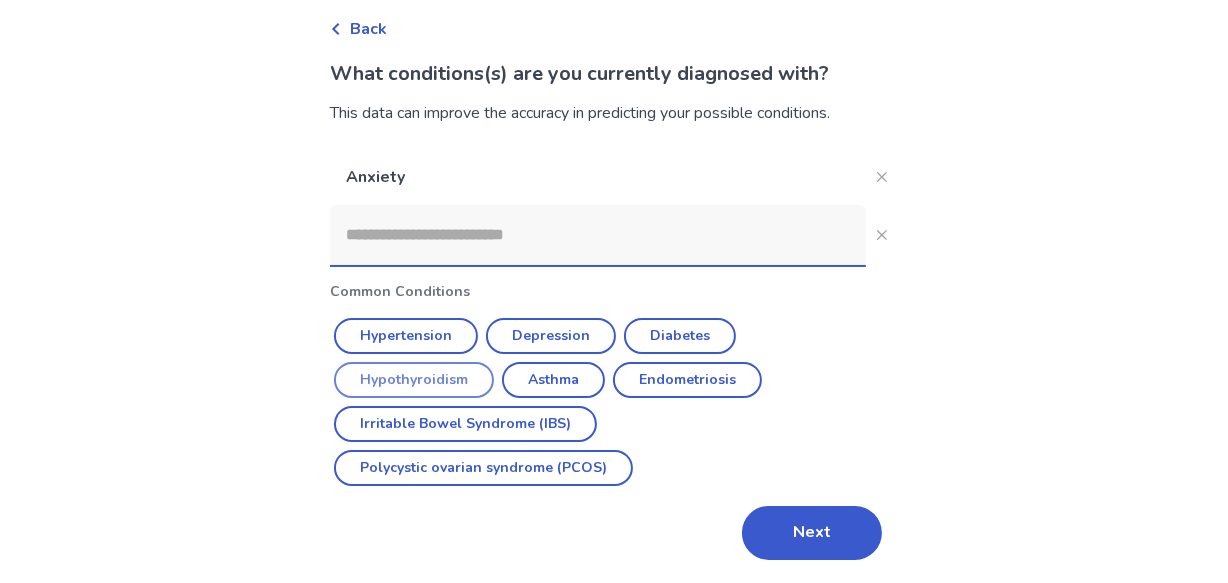 click on "Hypothyroidism" at bounding box center [414, 380] 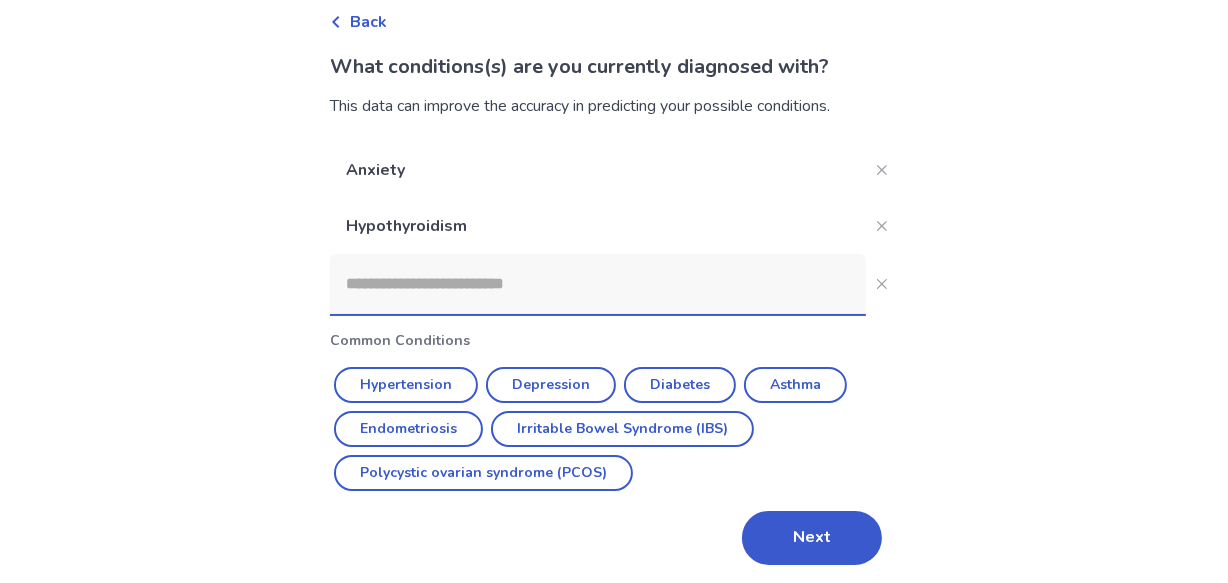 scroll, scrollTop: 106, scrollLeft: 0, axis: vertical 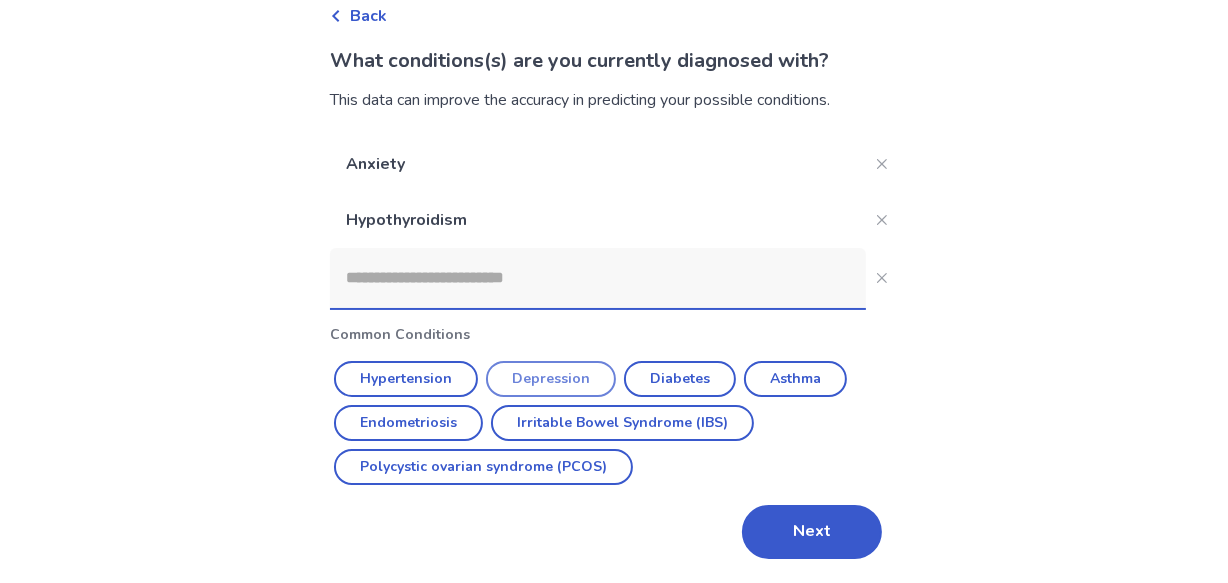 click on "Depression" at bounding box center (551, 379) 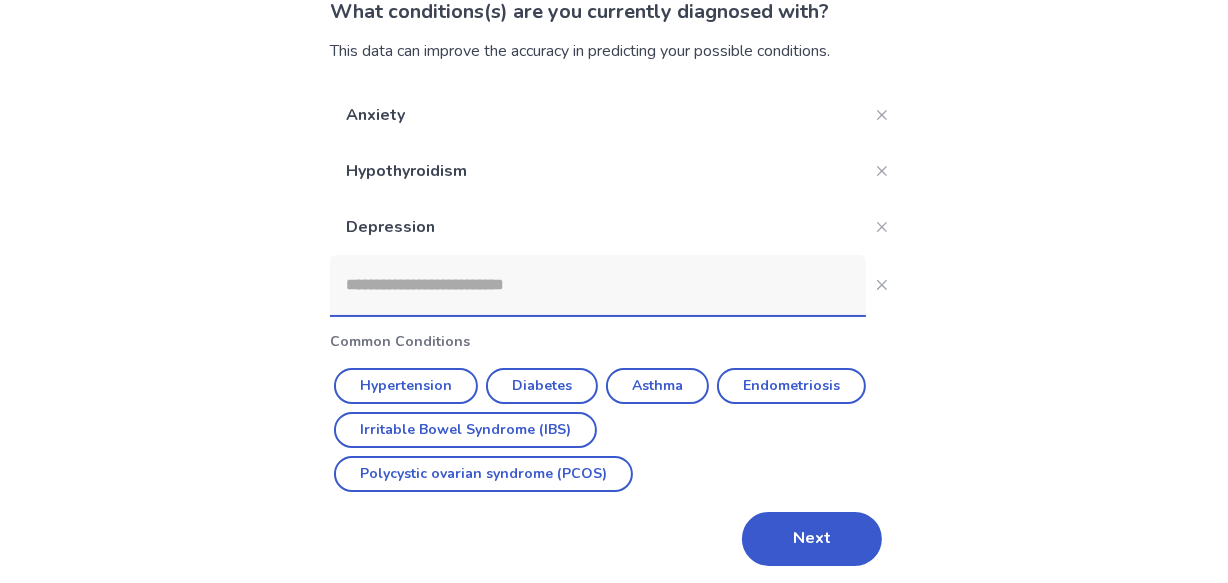 scroll, scrollTop: 161, scrollLeft: 0, axis: vertical 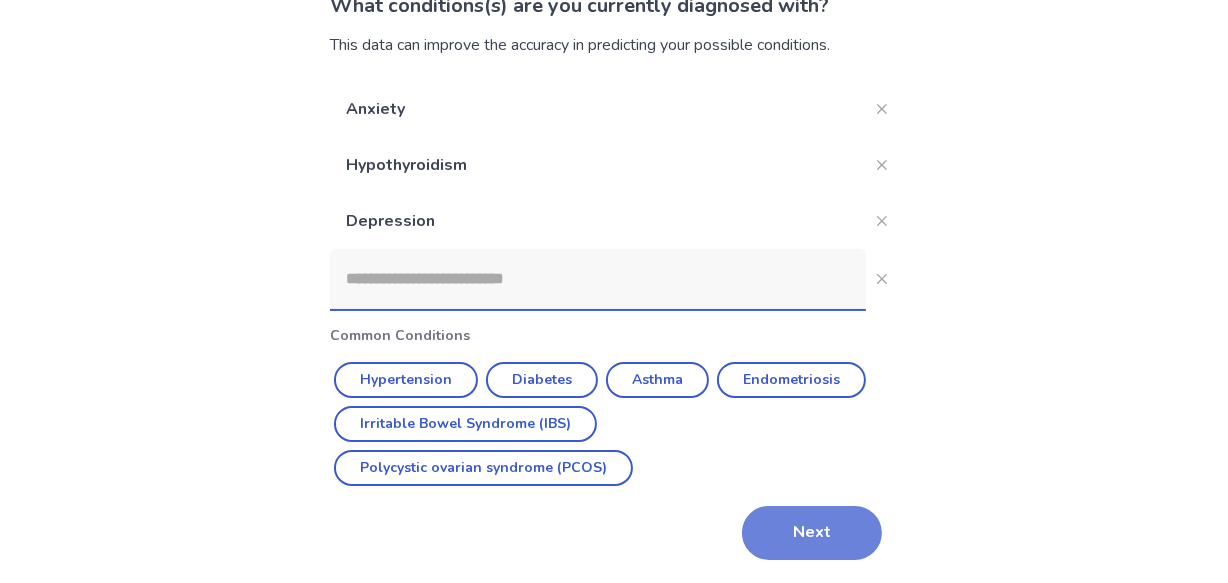 click on "Next" at bounding box center [812, 533] 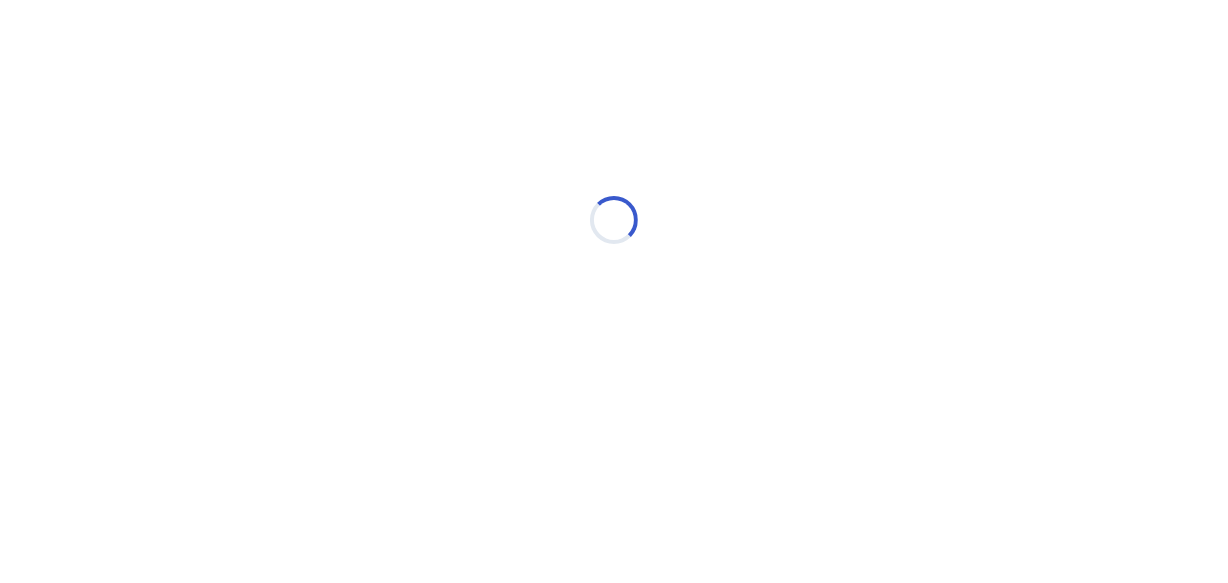 scroll, scrollTop: 0, scrollLeft: 0, axis: both 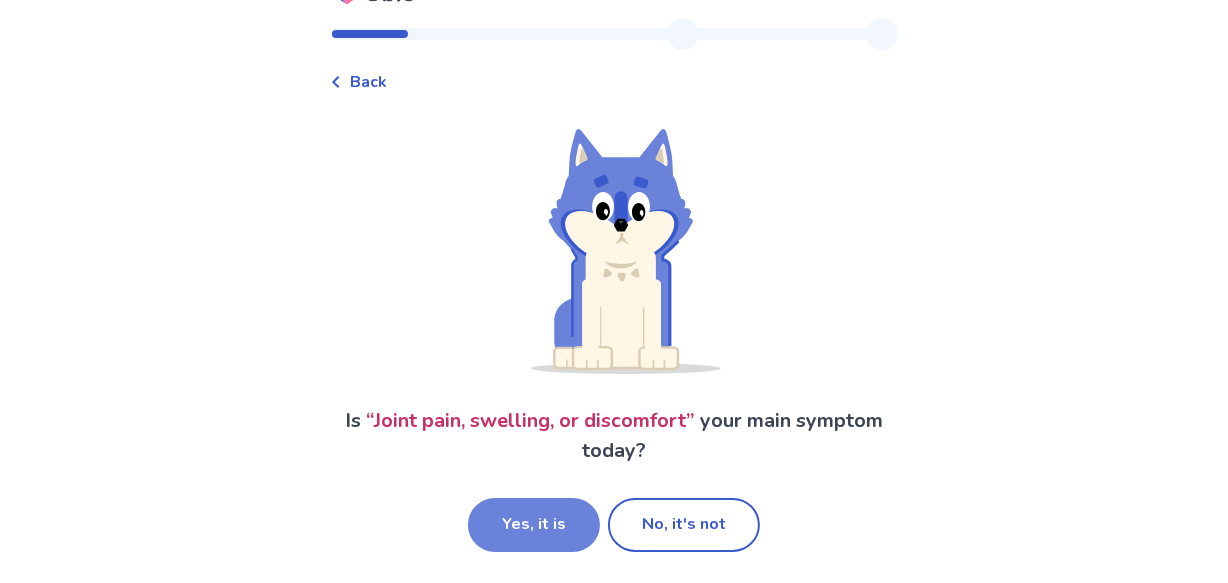 click on "Yes, it is" at bounding box center [534, 525] 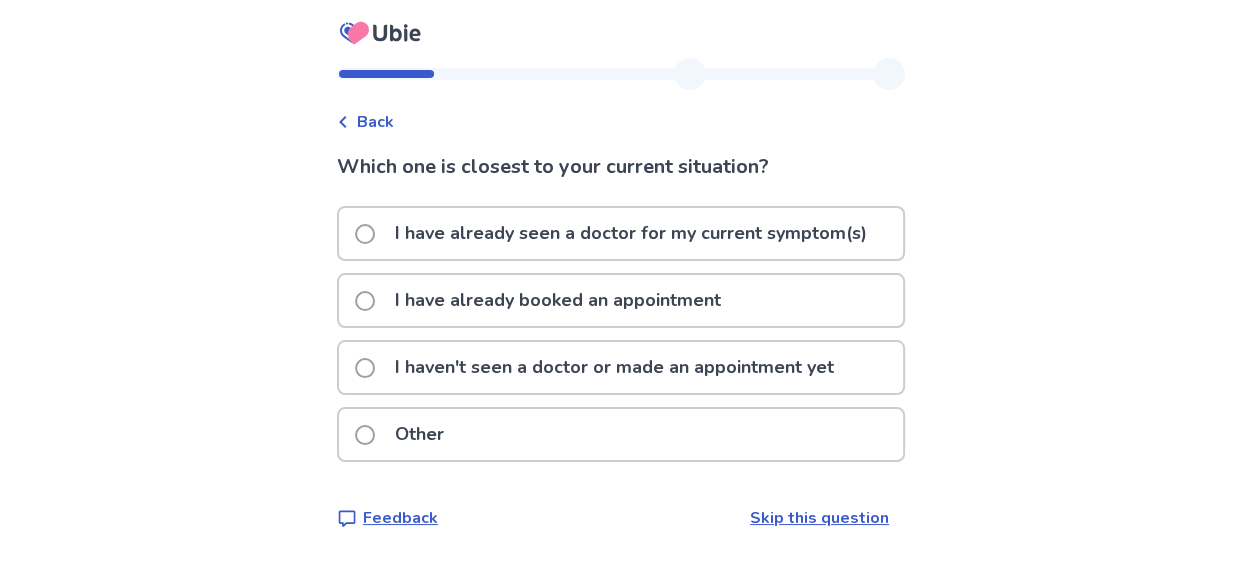 click at bounding box center (365, 234) 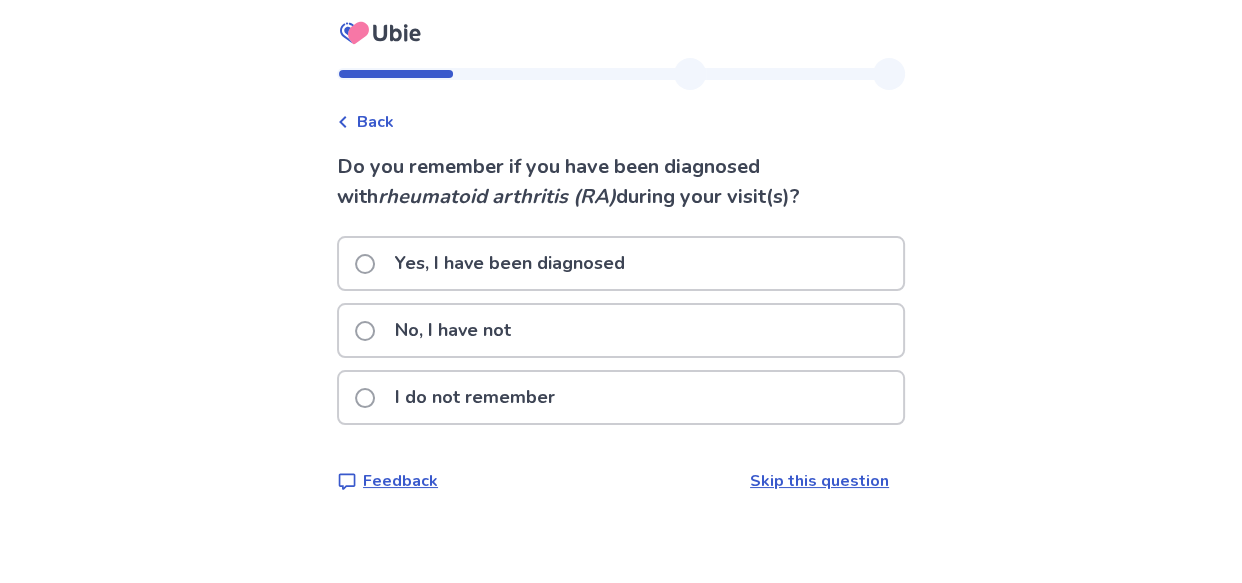 click at bounding box center (365, 331) 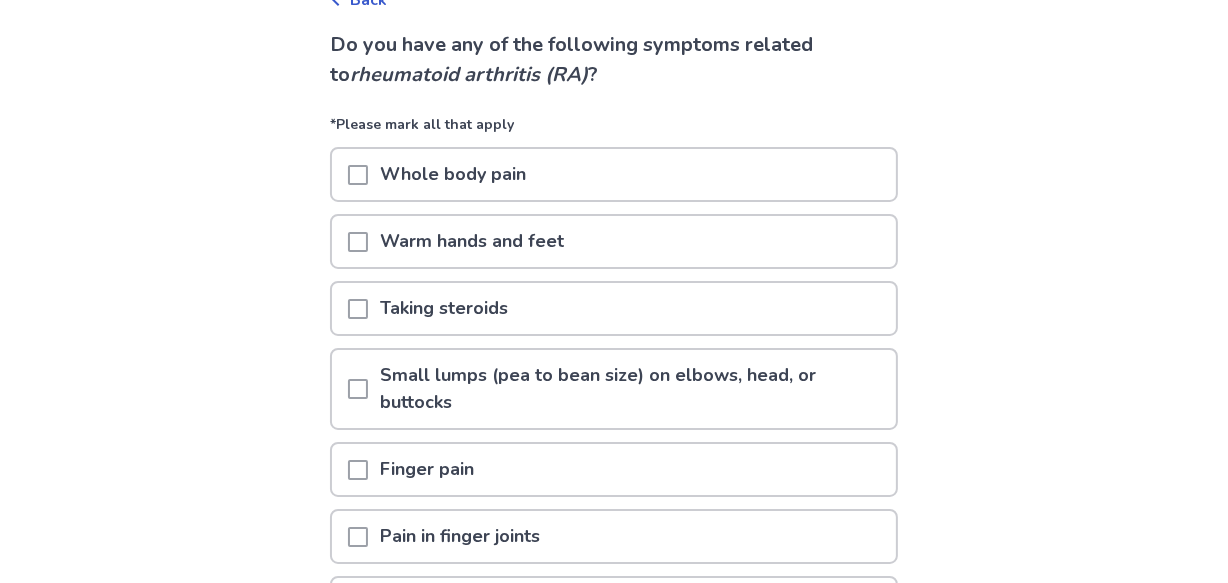 scroll, scrollTop: 124, scrollLeft: 0, axis: vertical 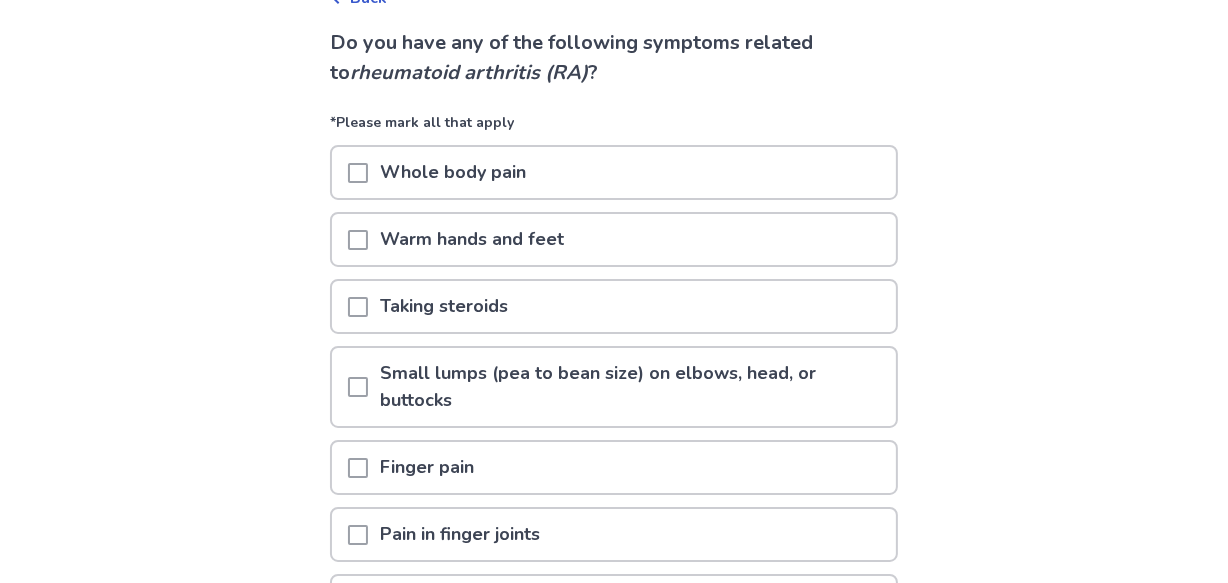 click at bounding box center (358, 307) 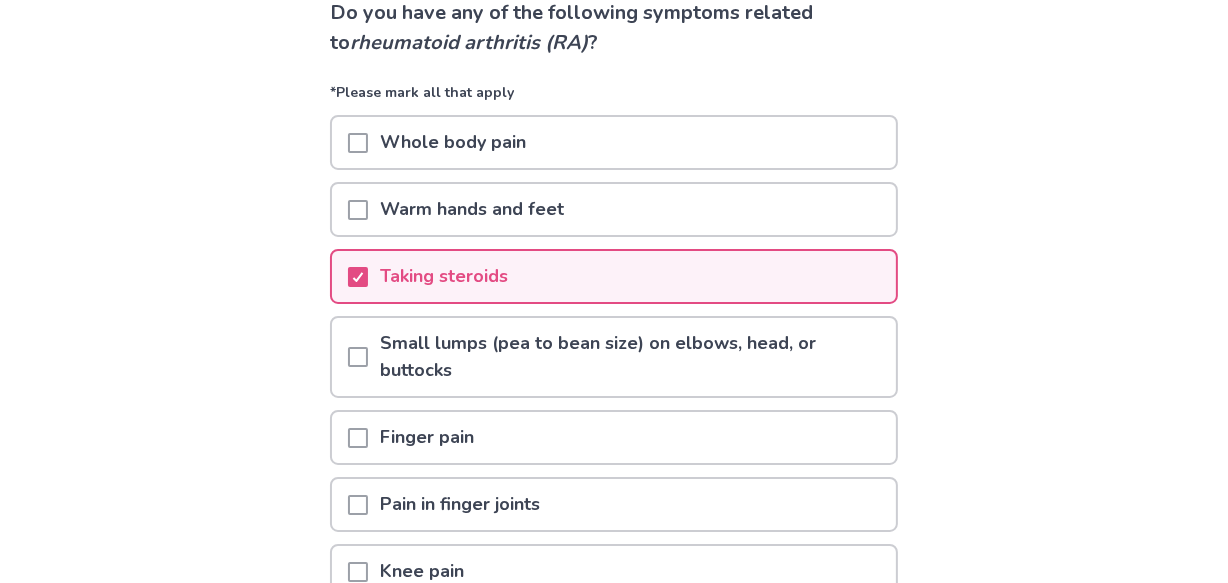 scroll, scrollTop: 165, scrollLeft: 0, axis: vertical 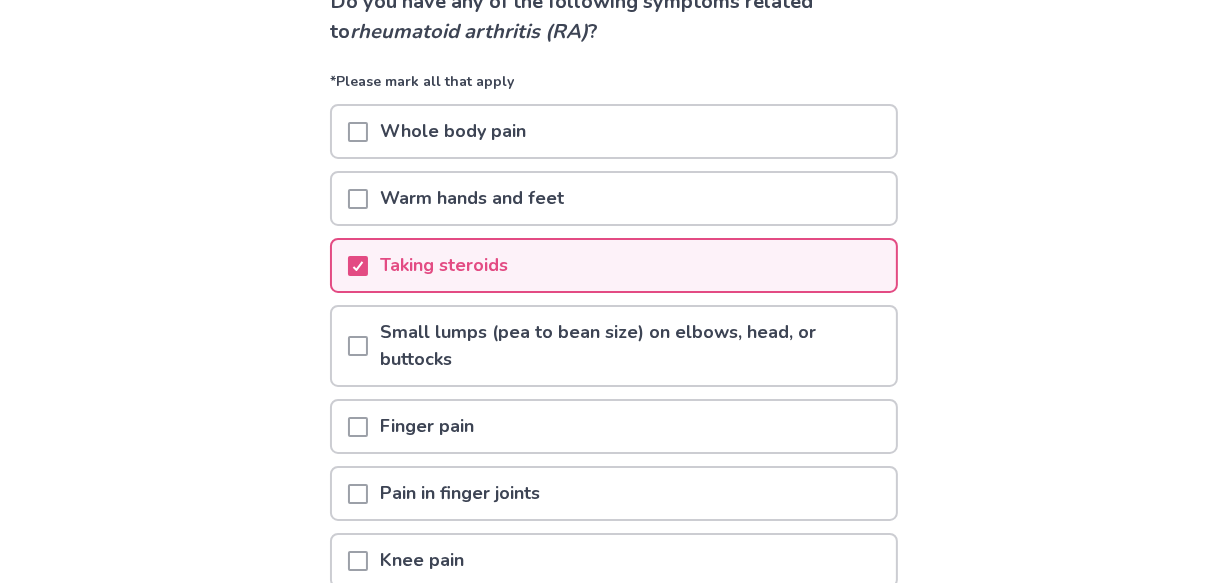 click at bounding box center [358, 427] 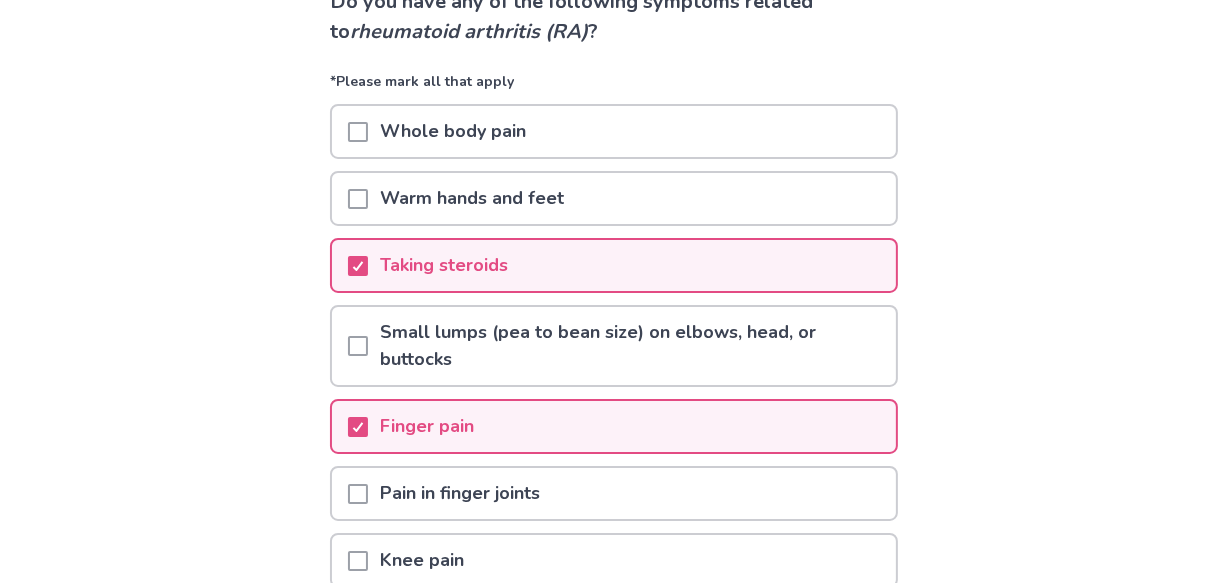 click at bounding box center (358, 494) 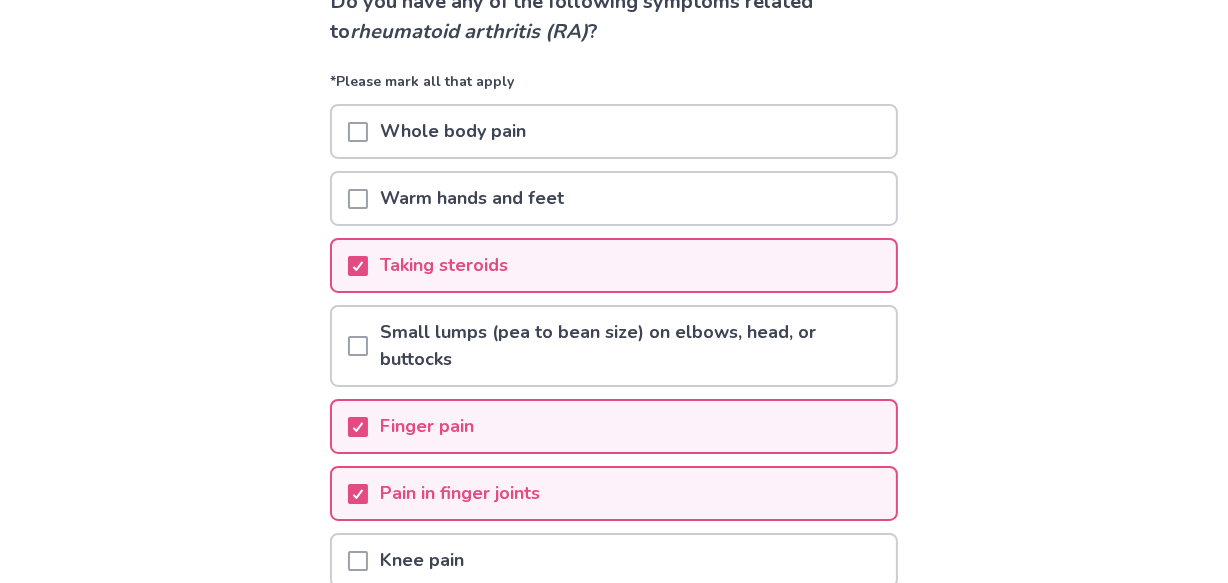click at bounding box center [358, 561] 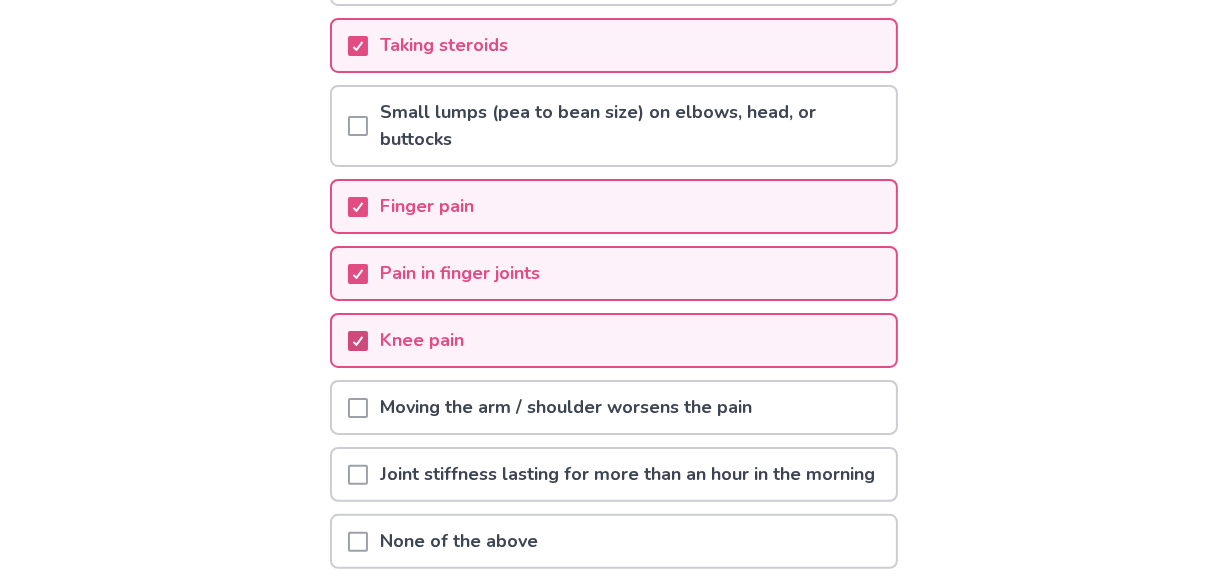 scroll, scrollTop: 387, scrollLeft: 0, axis: vertical 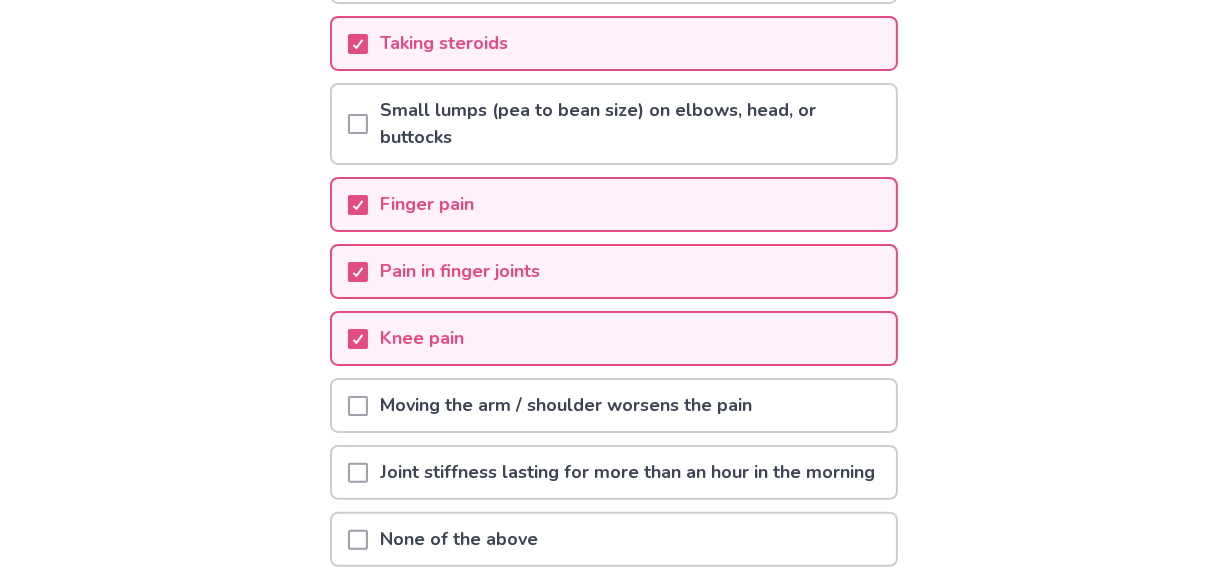 click at bounding box center (358, 473) 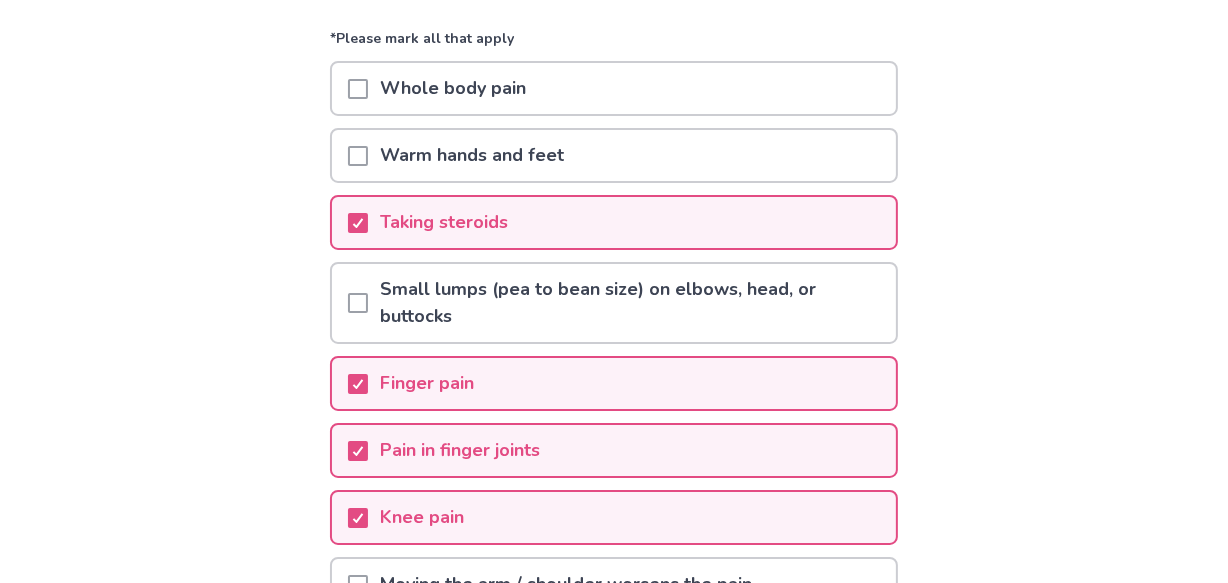 scroll, scrollTop: 207, scrollLeft: 0, axis: vertical 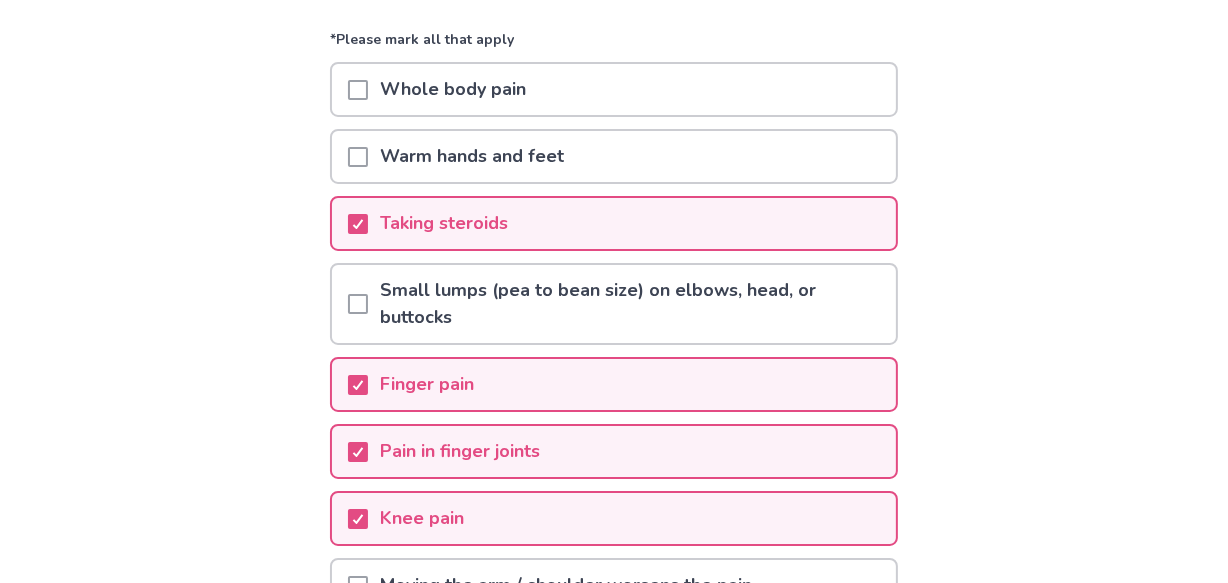 click at bounding box center (358, 90) 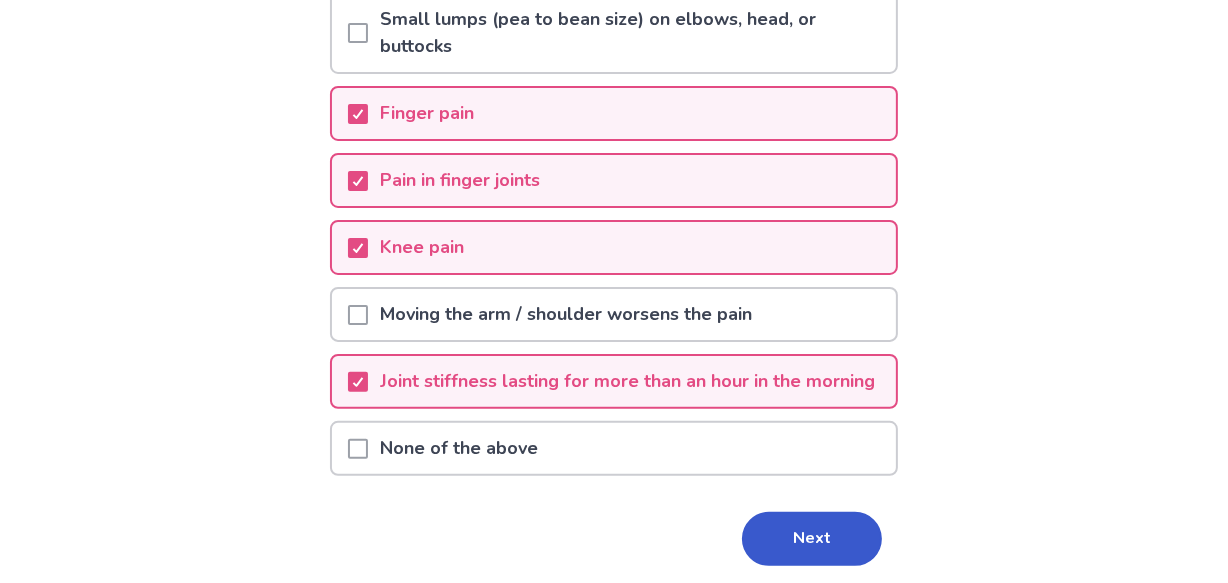 scroll, scrollTop: 510, scrollLeft: 0, axis: vertical 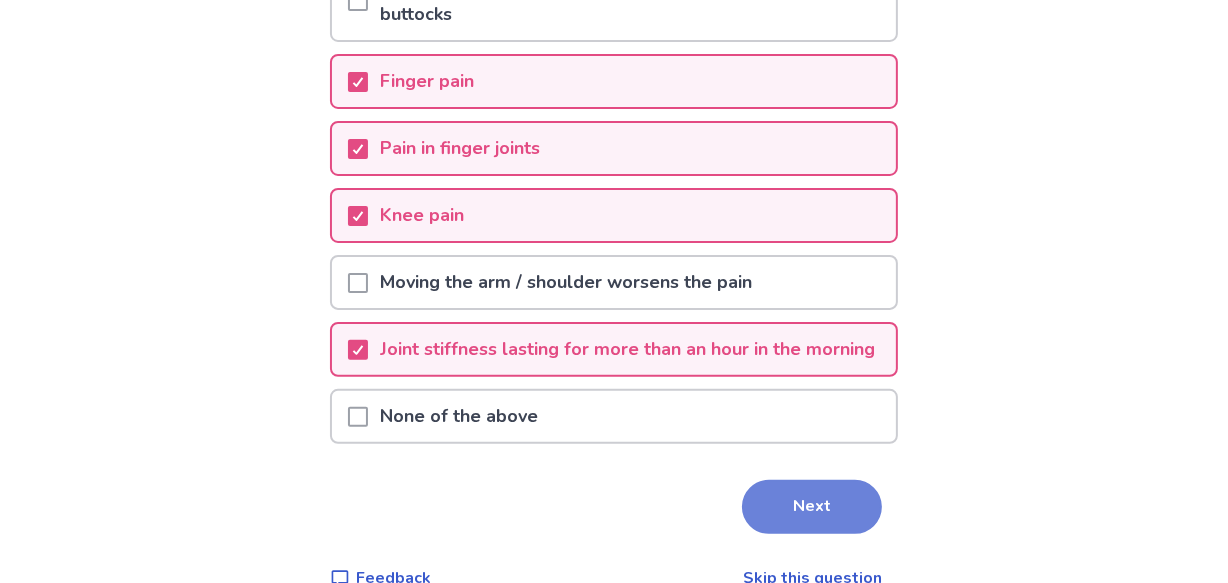 click on "Next" at bounding box center (812, 507) 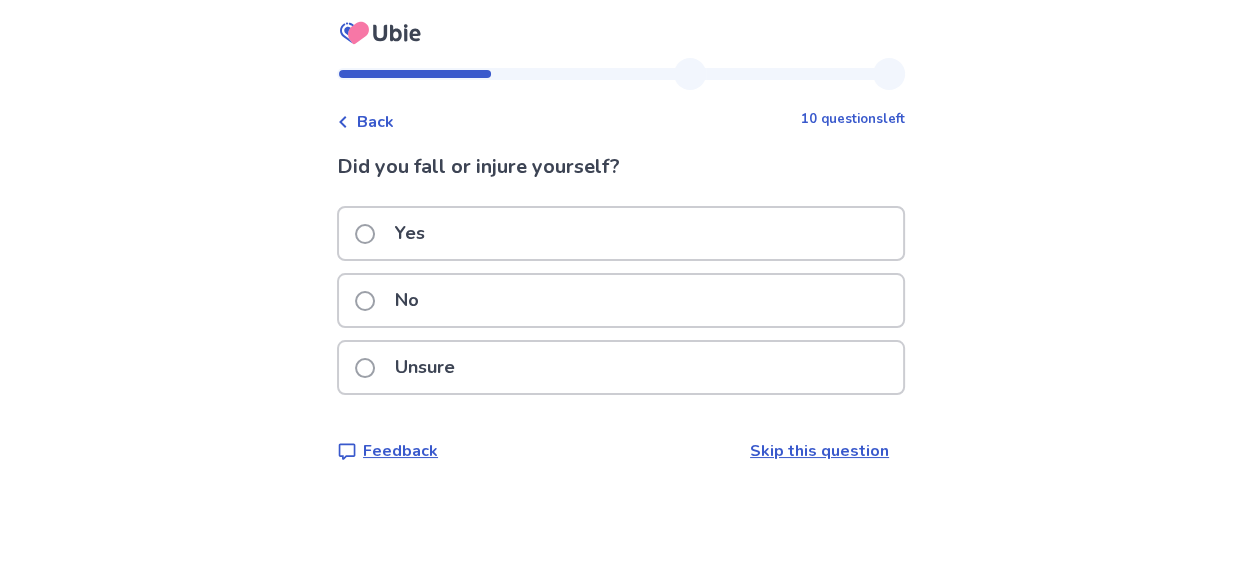 click at bounding box center [365, 301] 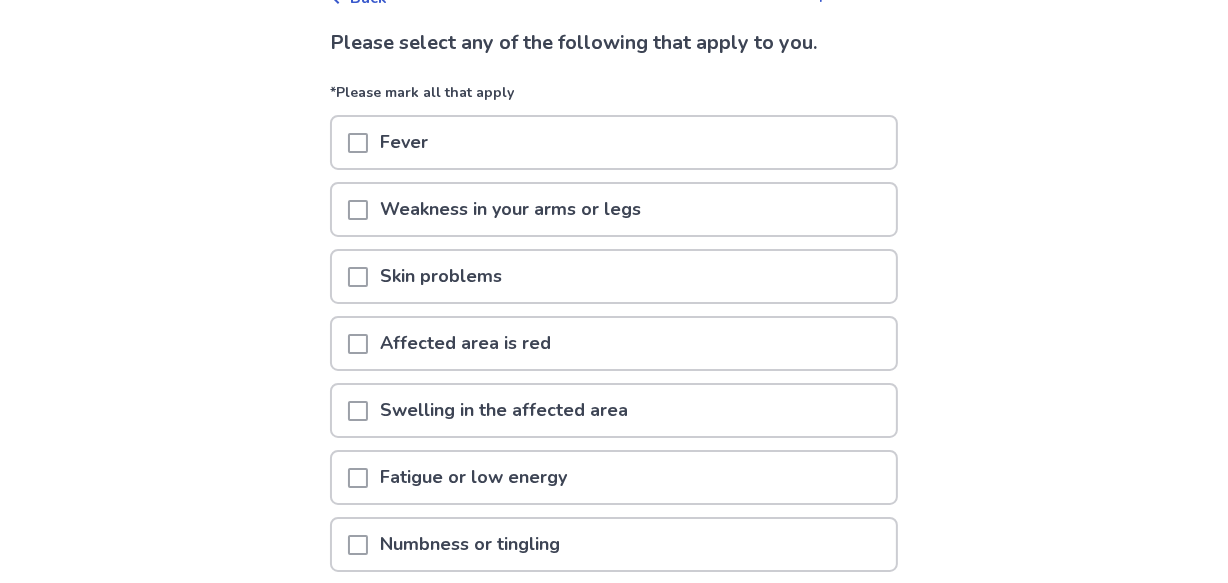 scroll, scrollTop: 134, scrollLeft: 0, axis: vertical 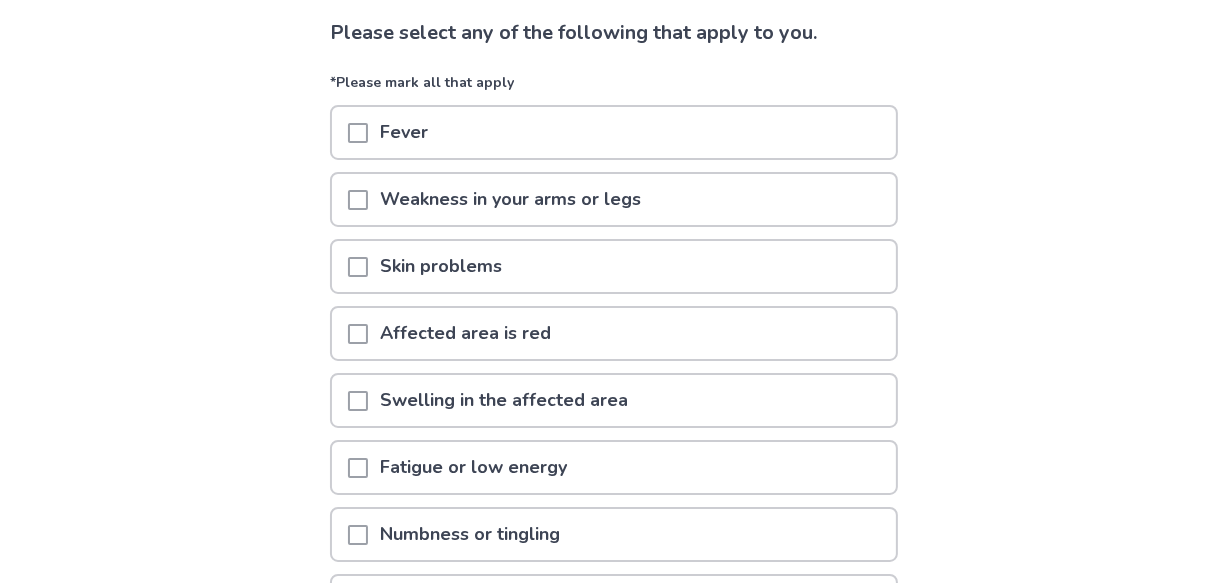 click at bounding box center [358, 200] 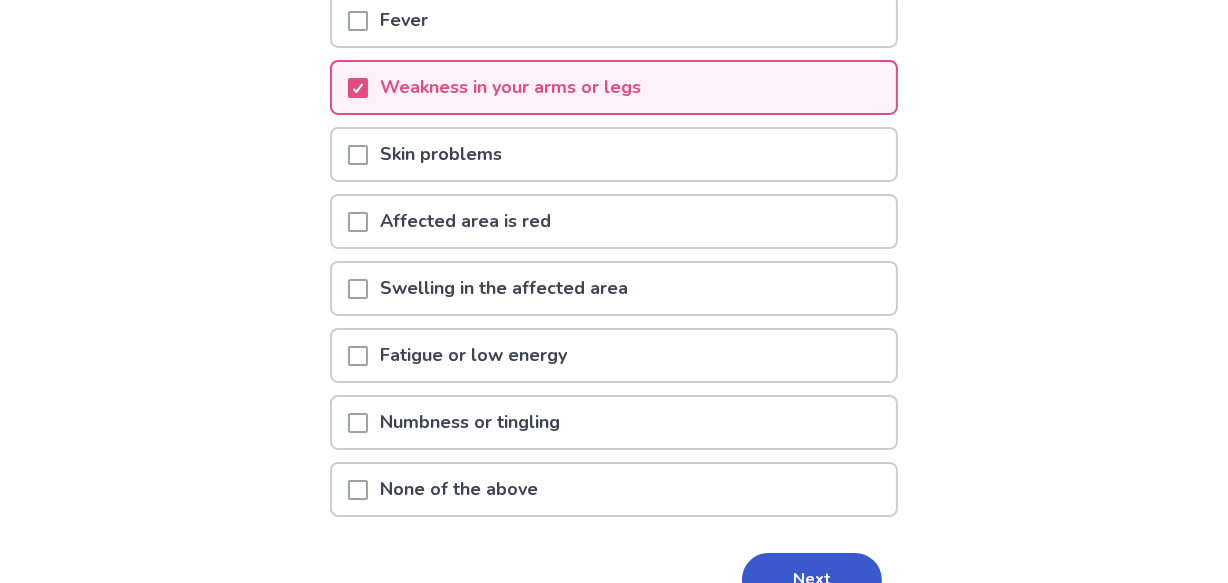 scroll, scrollTop: 249, scrollLeft: 0, axis: vertical 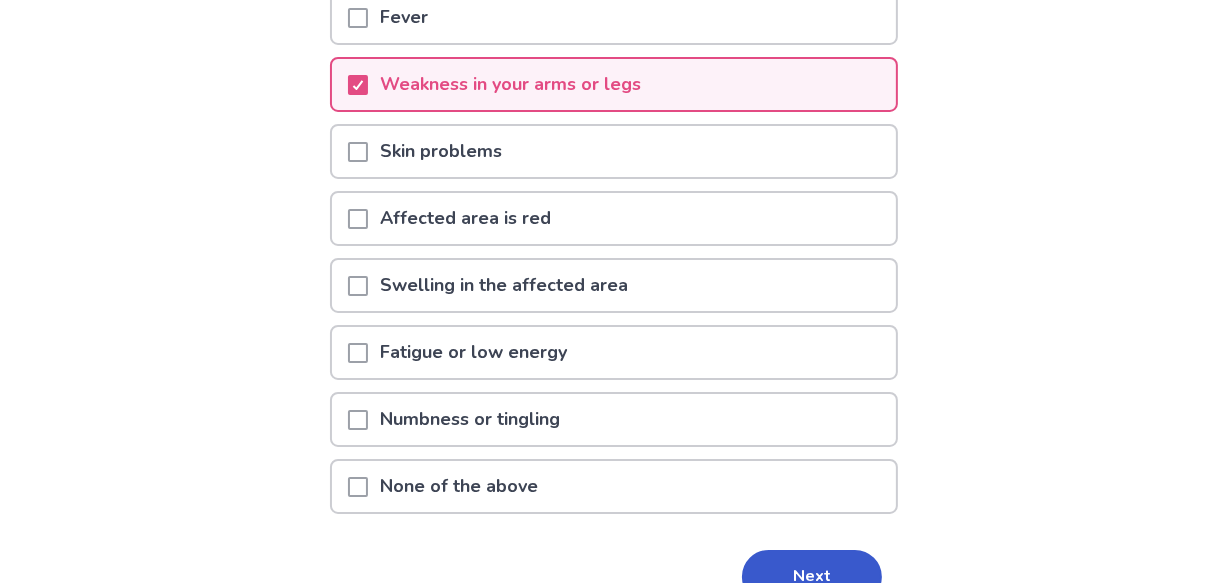 click at bounding box center (358, 420) 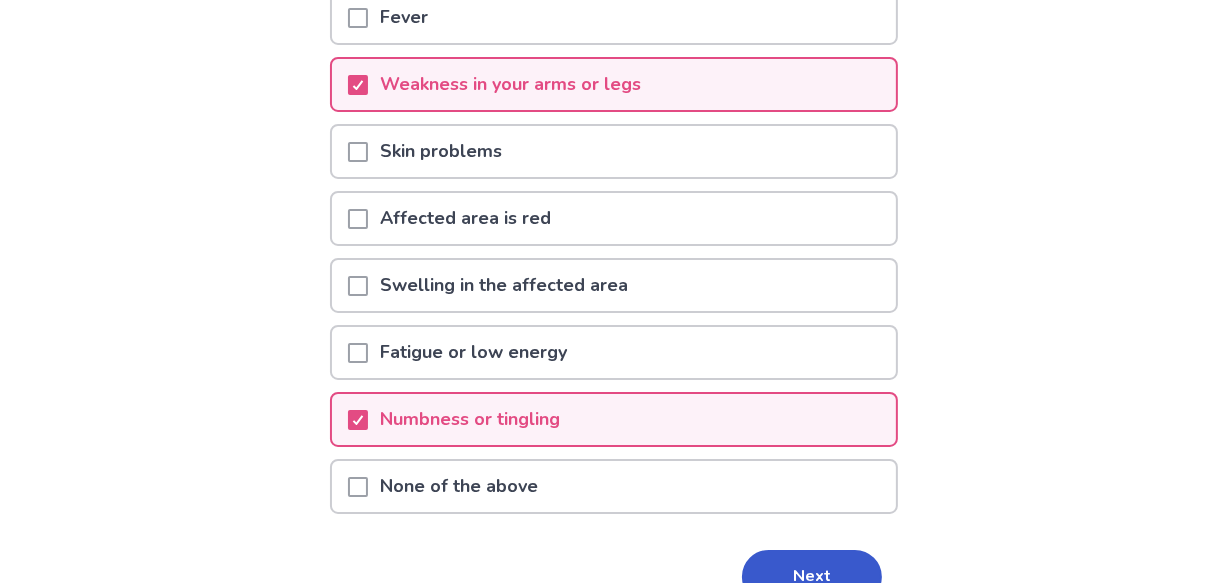 click at bounding box center [358, 353] 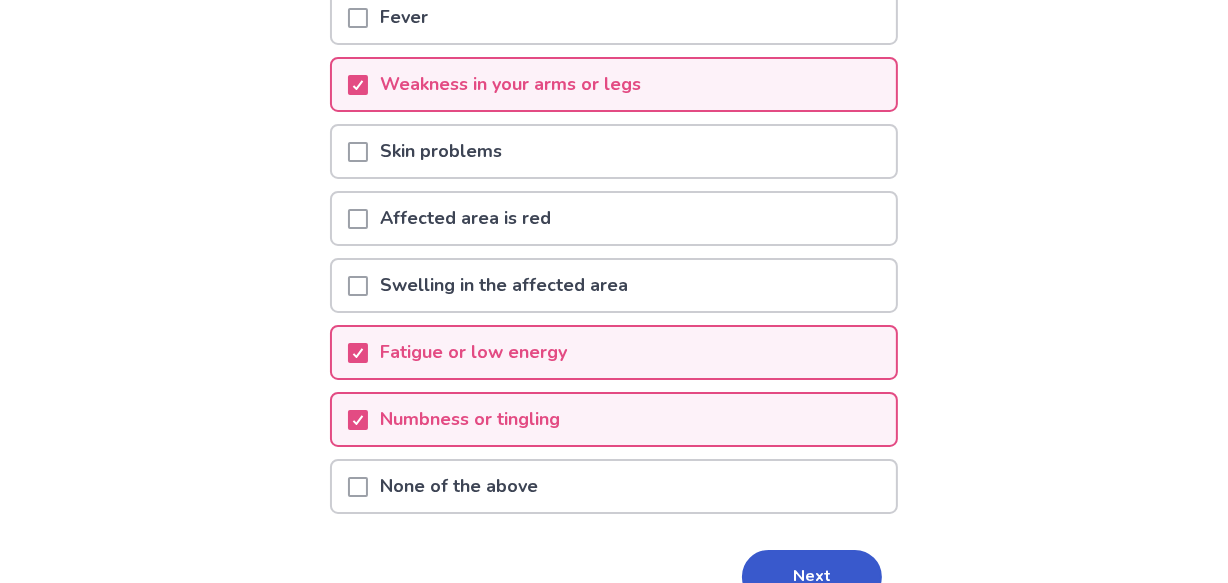 click at bounding box center (358, 286) 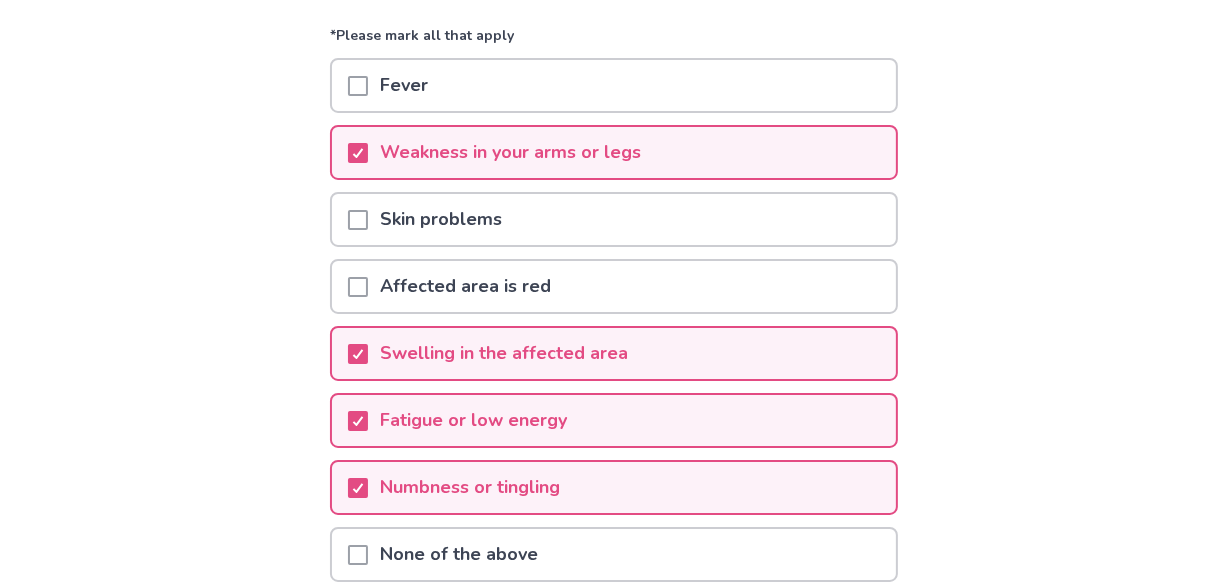 scroll, scrollTop: 133, scrollLeft: 0, axis: vertical 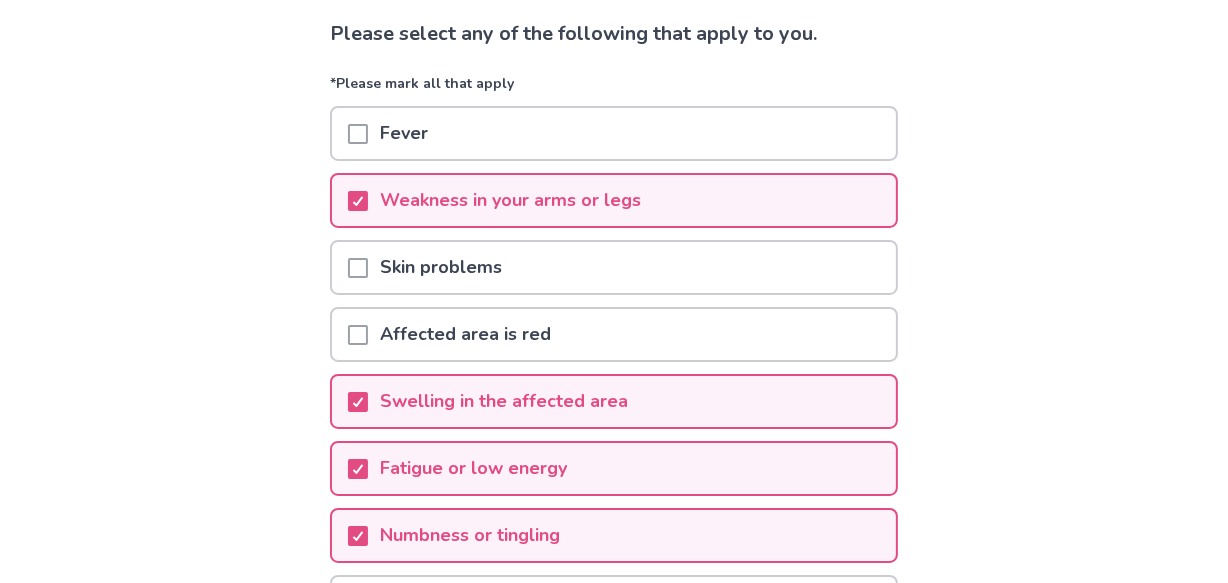 click at bounding box center [358, 134] 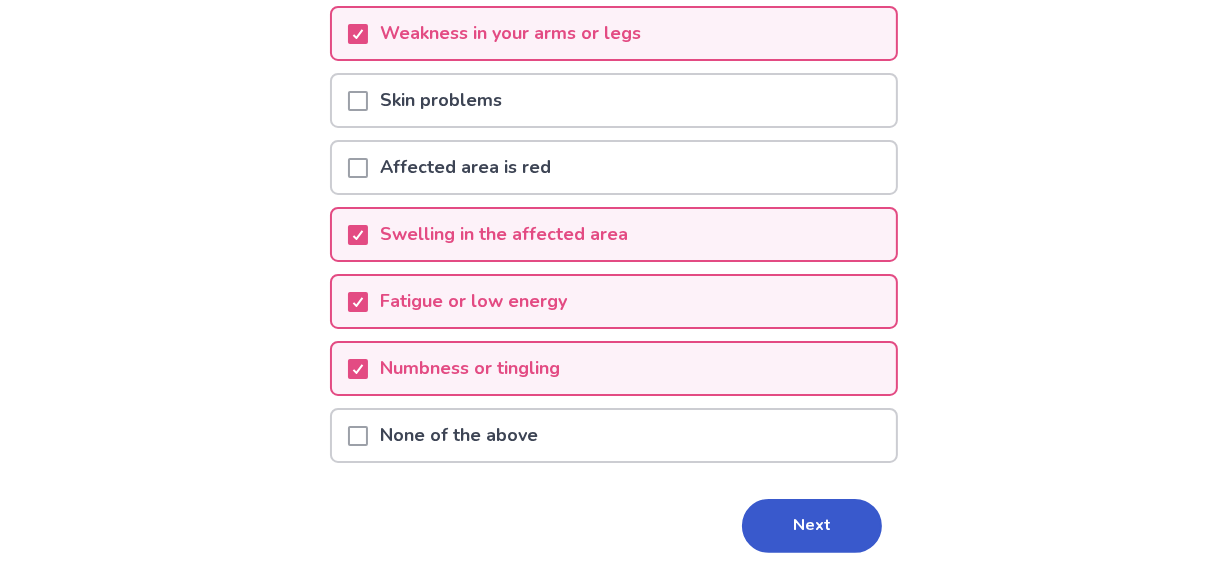 scroll, scrollTop: 302, scrollLeft: 0, axis: vertical 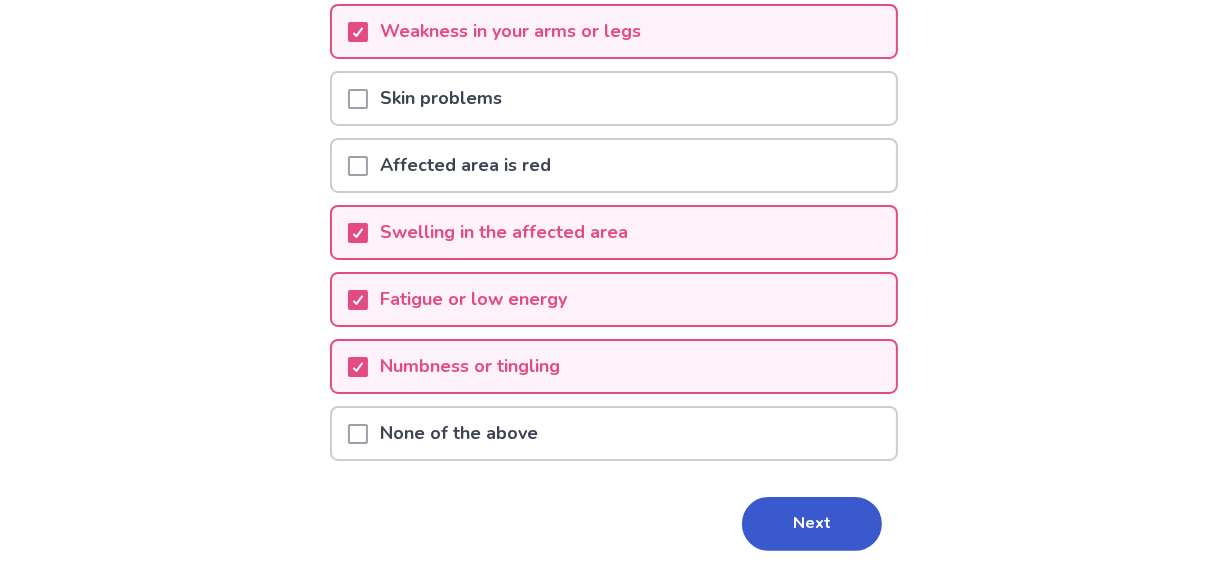 click at bounding box center (358, 99) 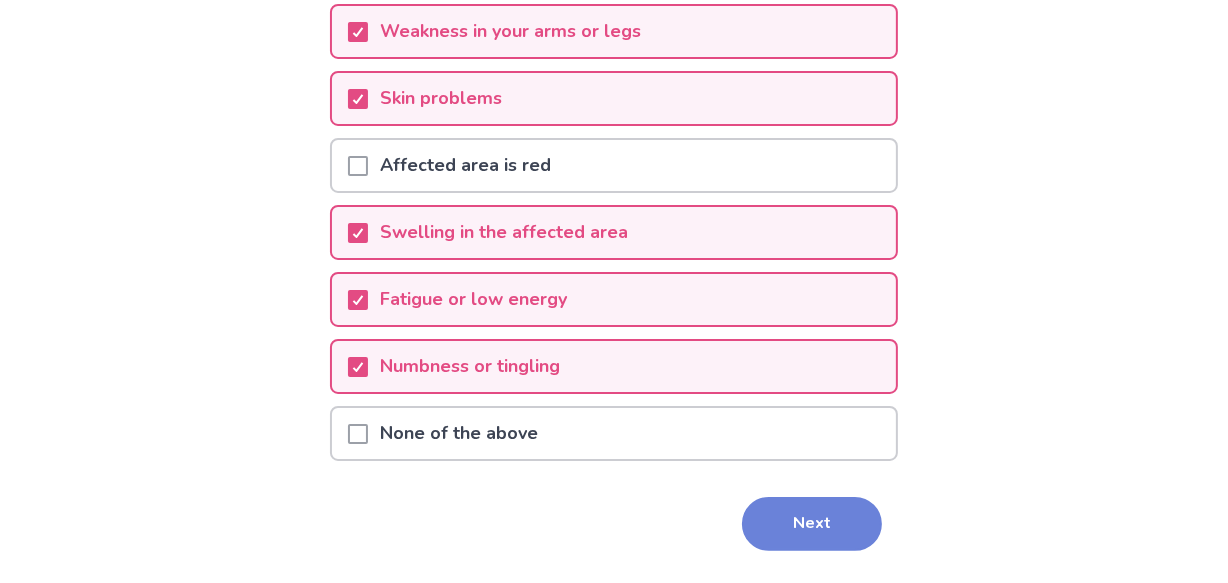click on "Next" at bounding box center (812, 524) 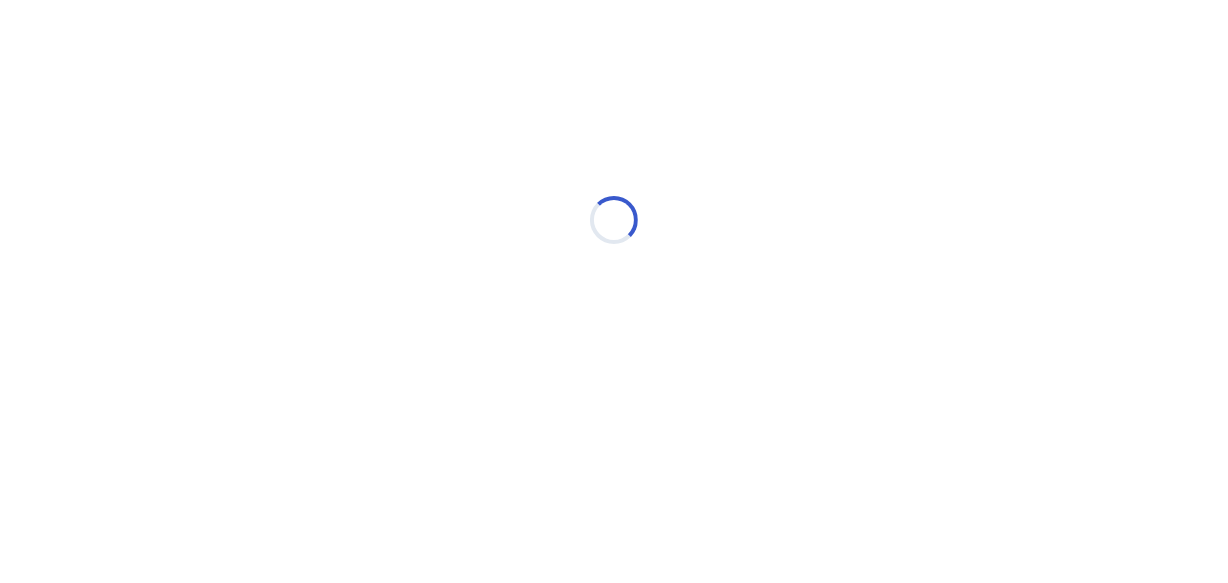 scroll, scrollTop: 0, scrollLeft: 0, axis: both 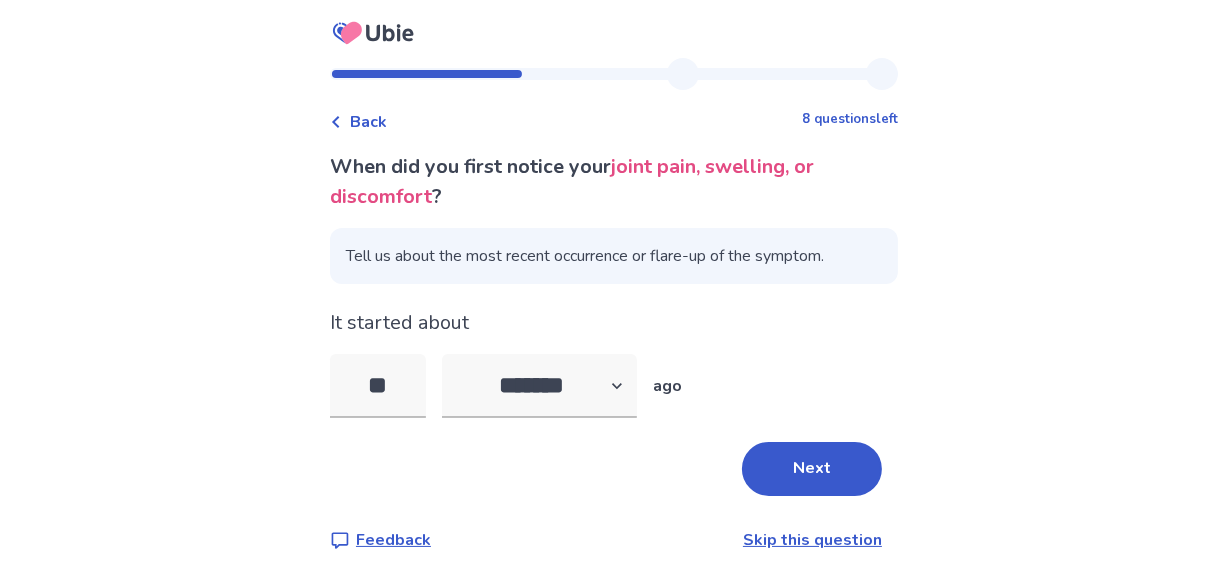type on "*" 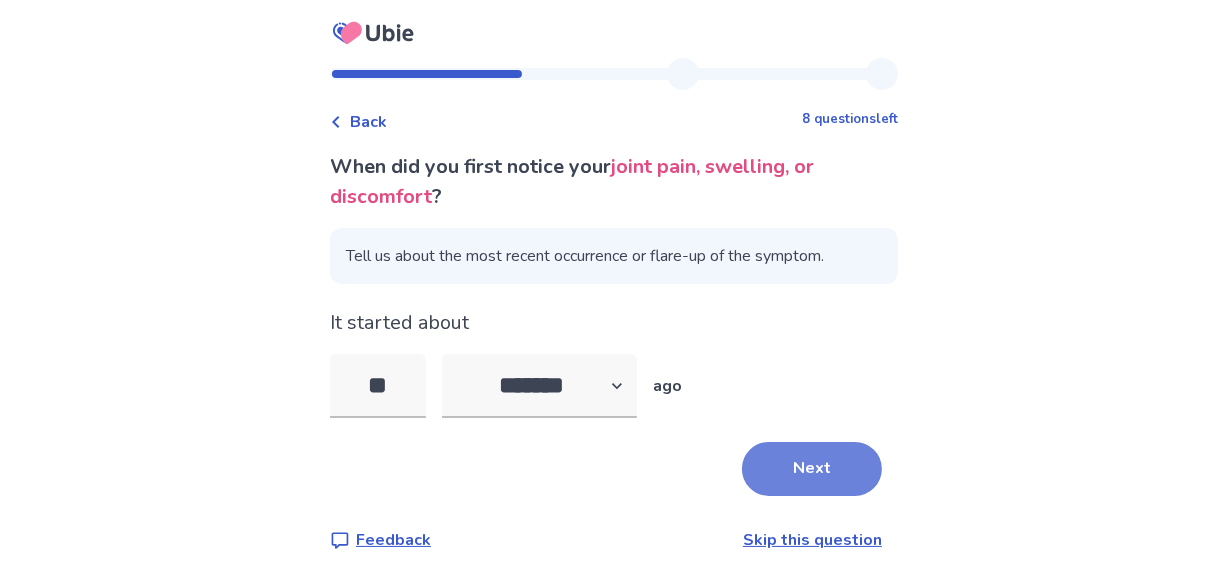 type on "**" 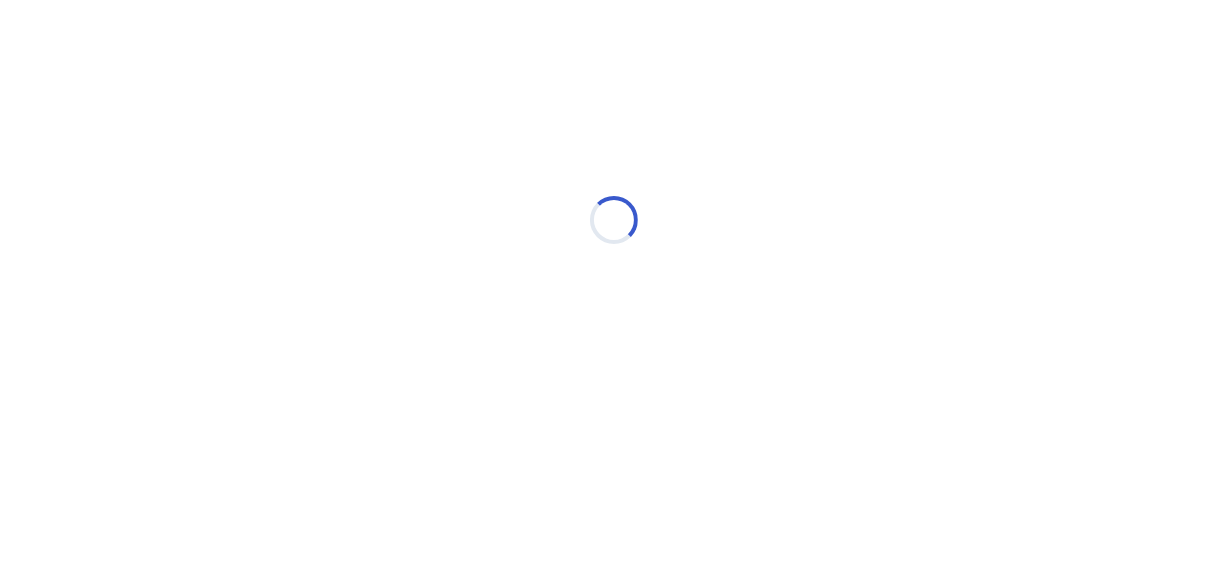 select on "*" 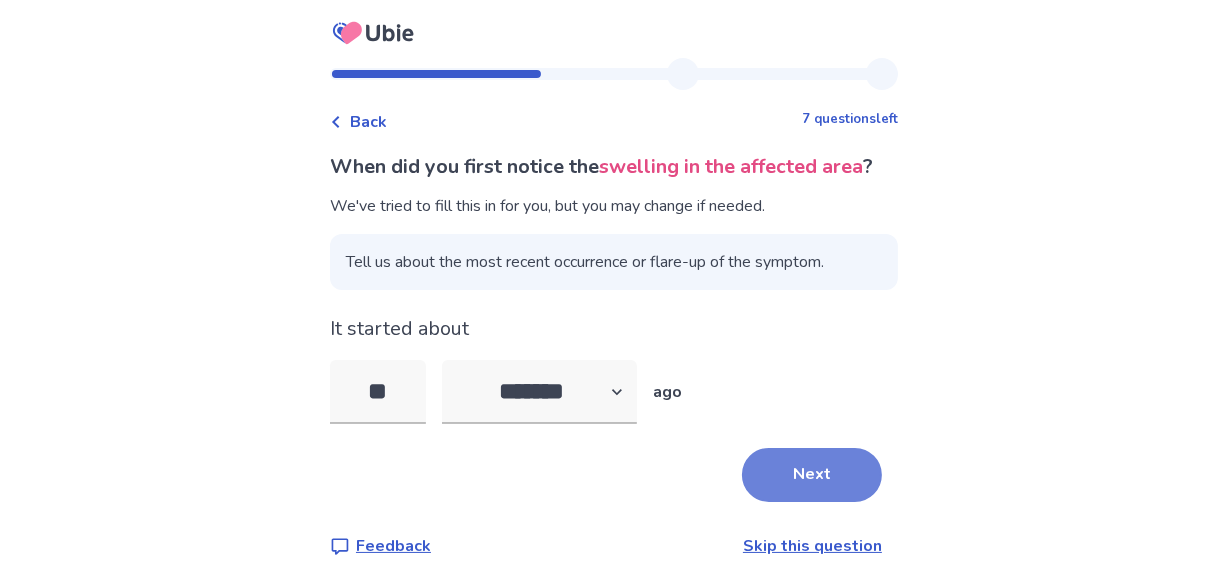 click on "Next" at bounding box center [812, 475] 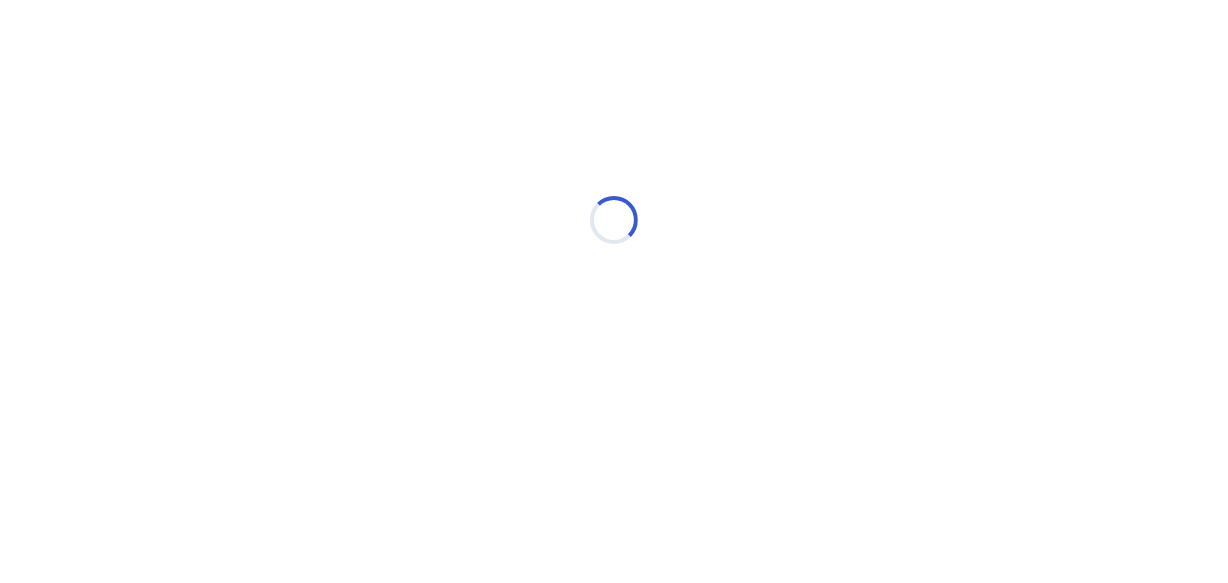 select on "*" 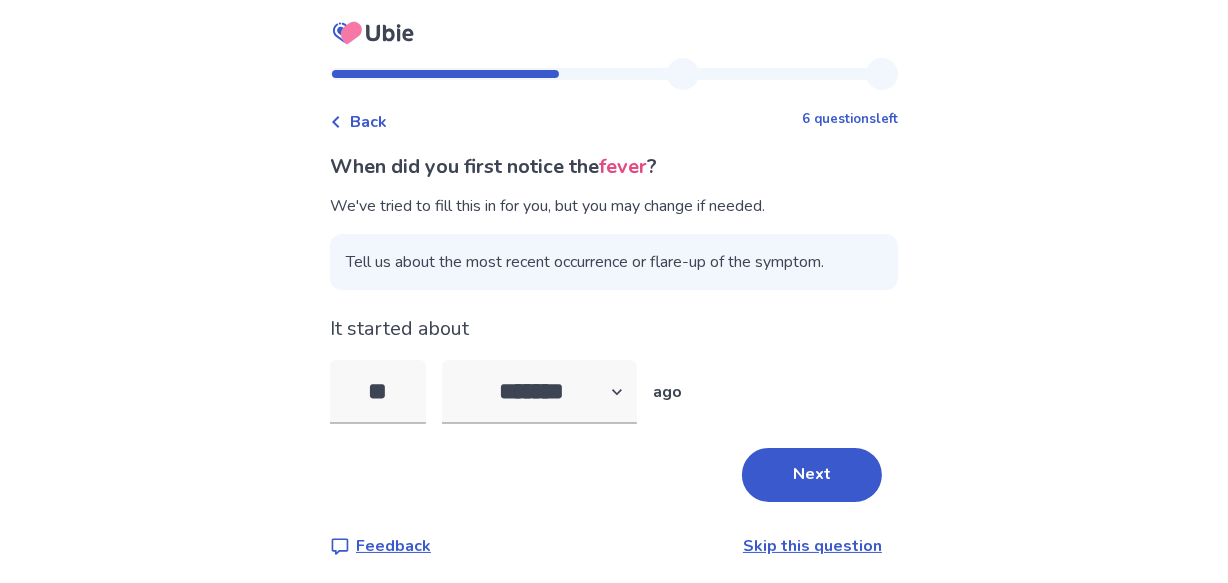 type on "*" 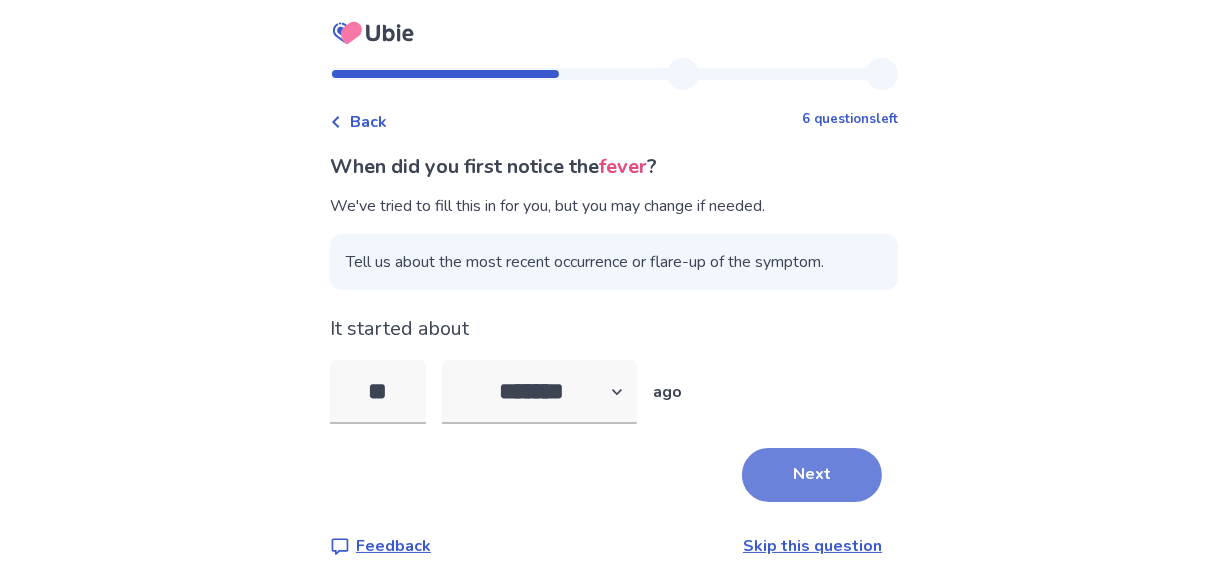 type on "**" 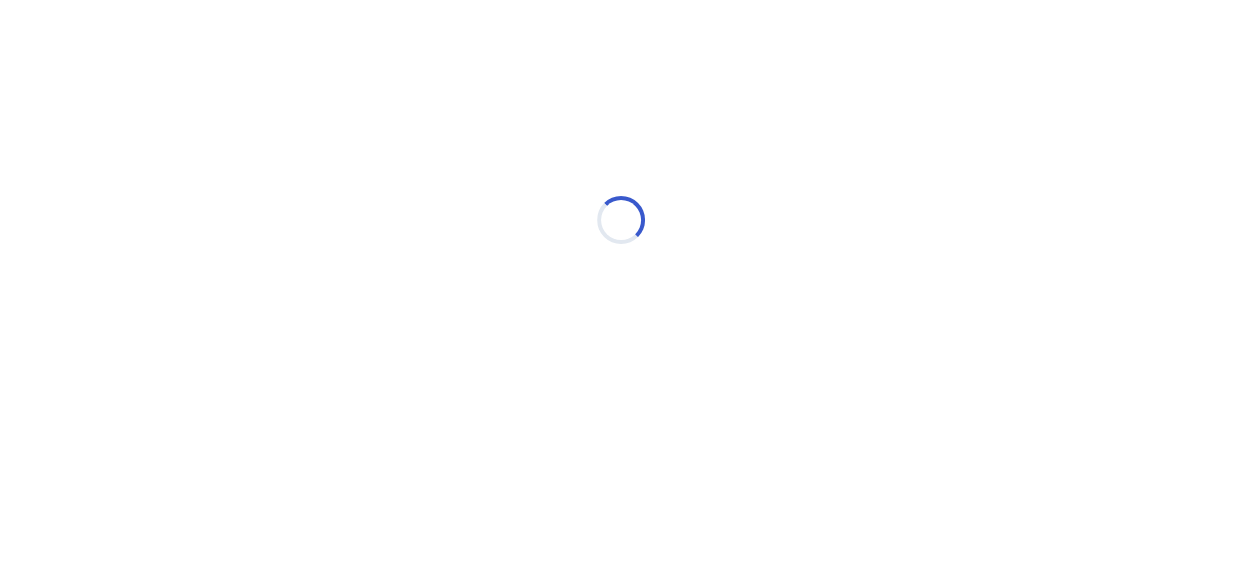 select on "*" 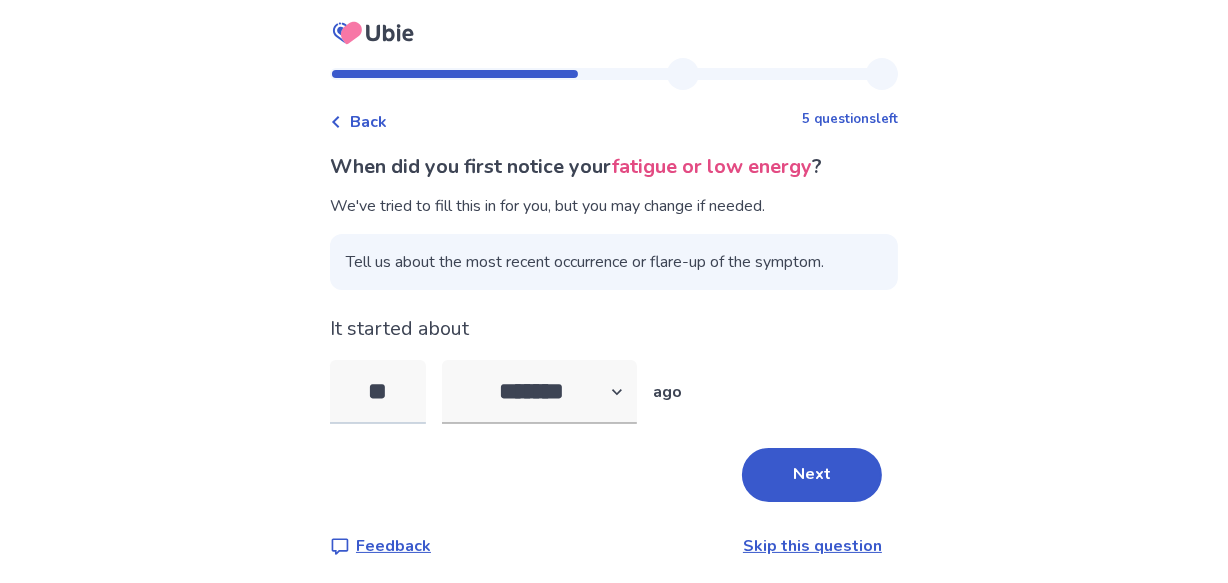 type on "*" 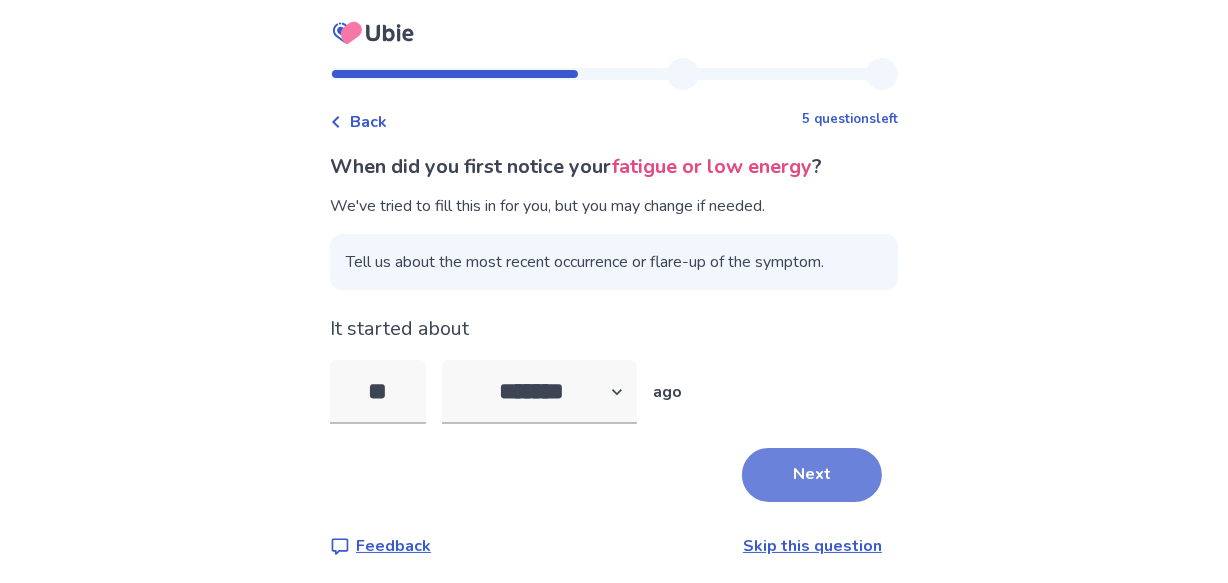 type on "**" 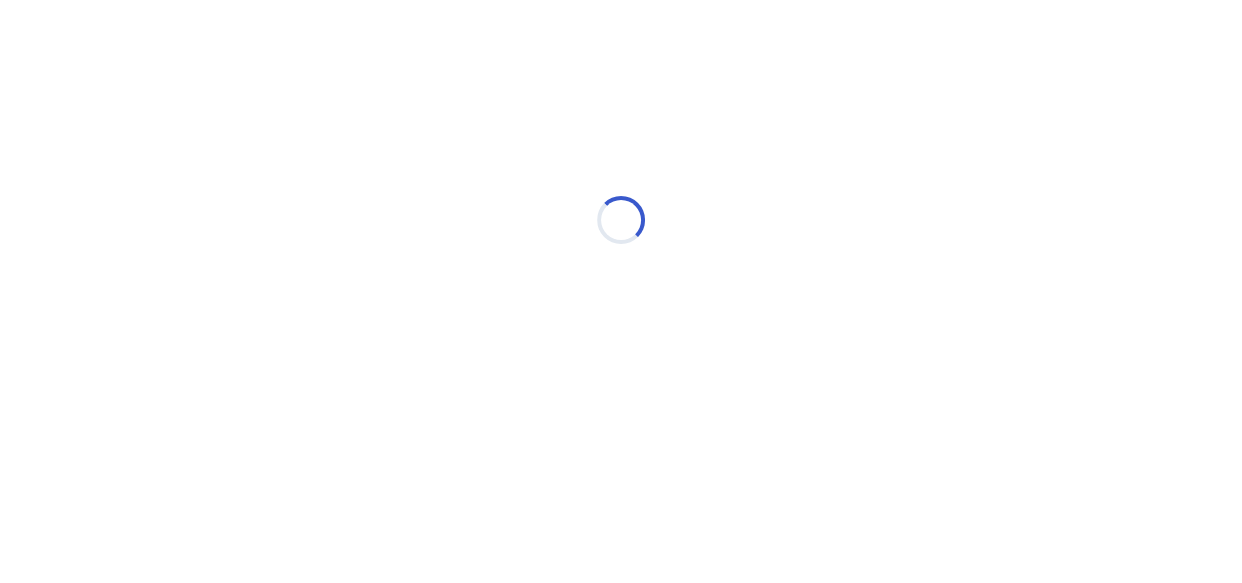 select on "*" 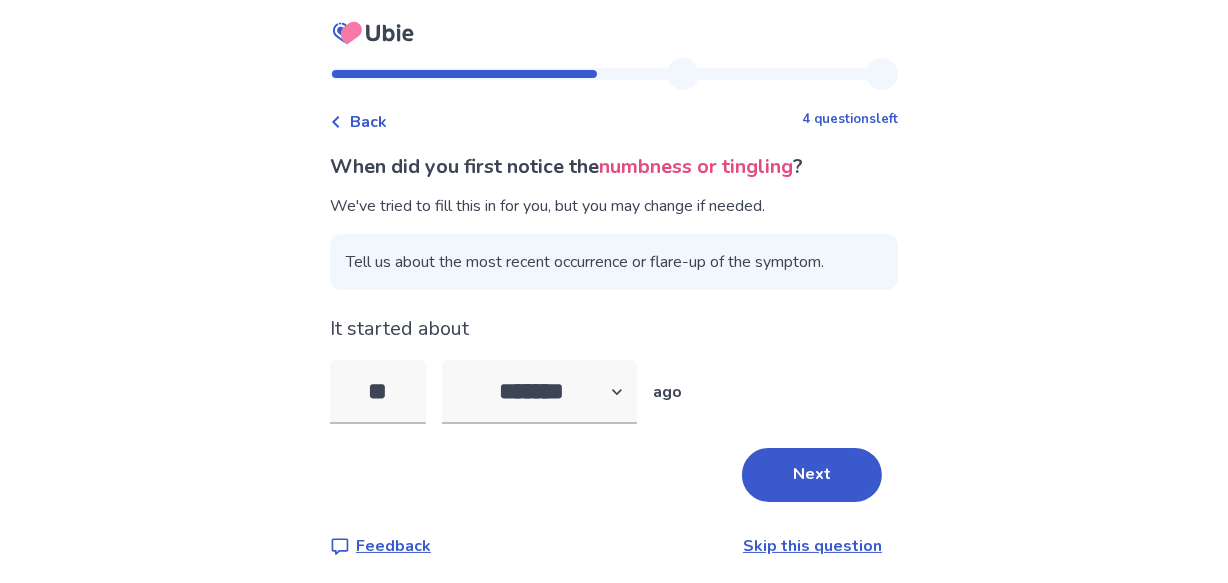 type on "*" 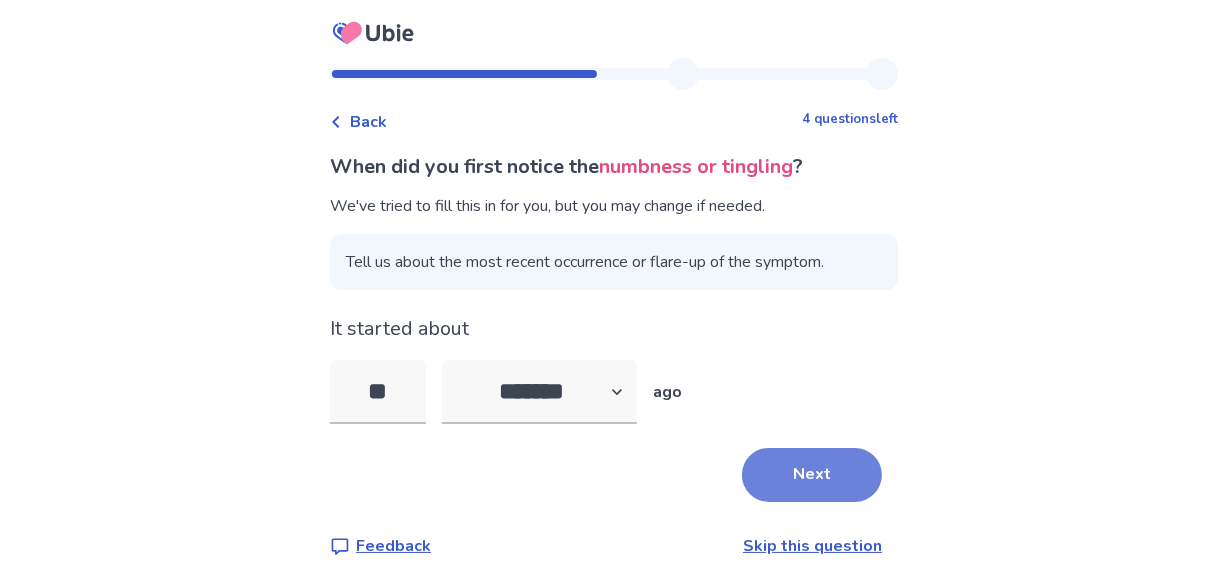 type on "**" 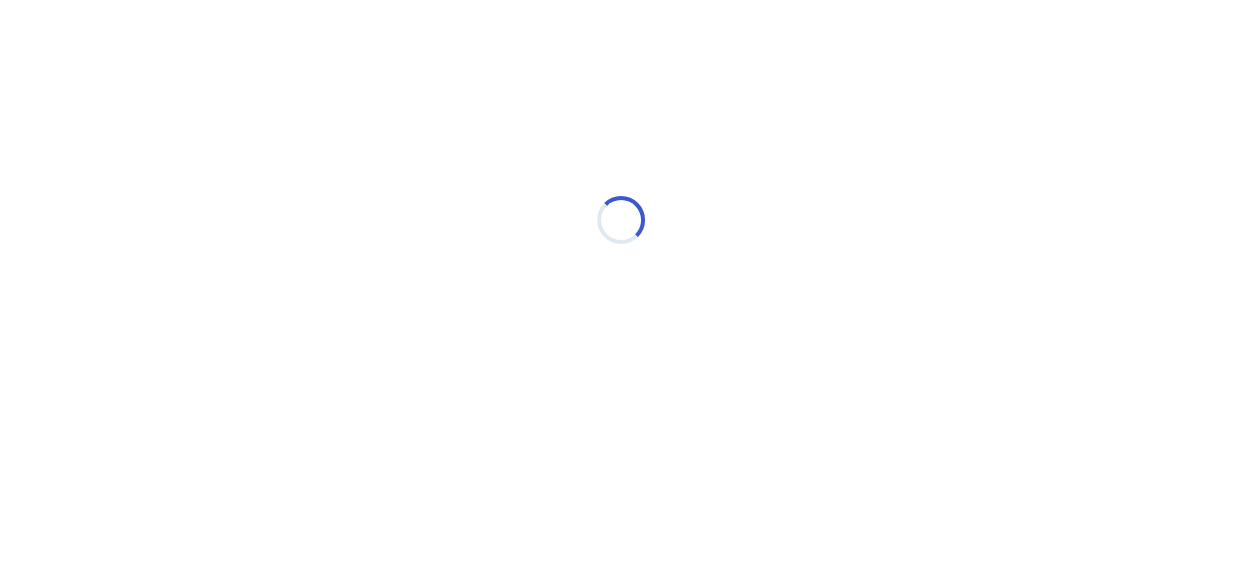 select on "*" 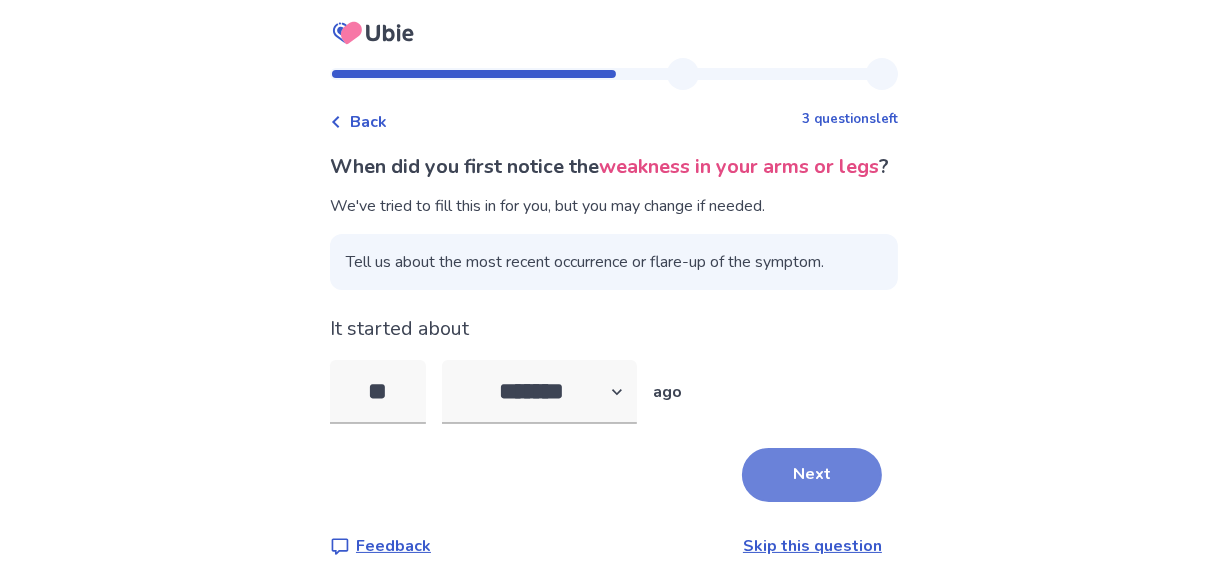 click on "Next" at bounding box center [812, 475] 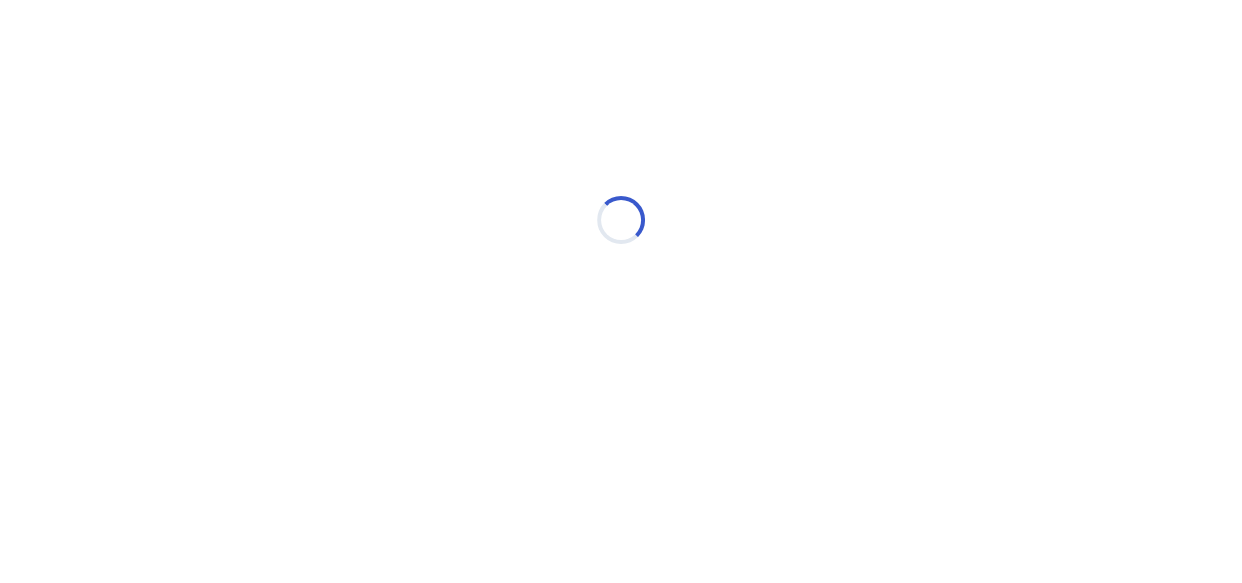 select on "*" 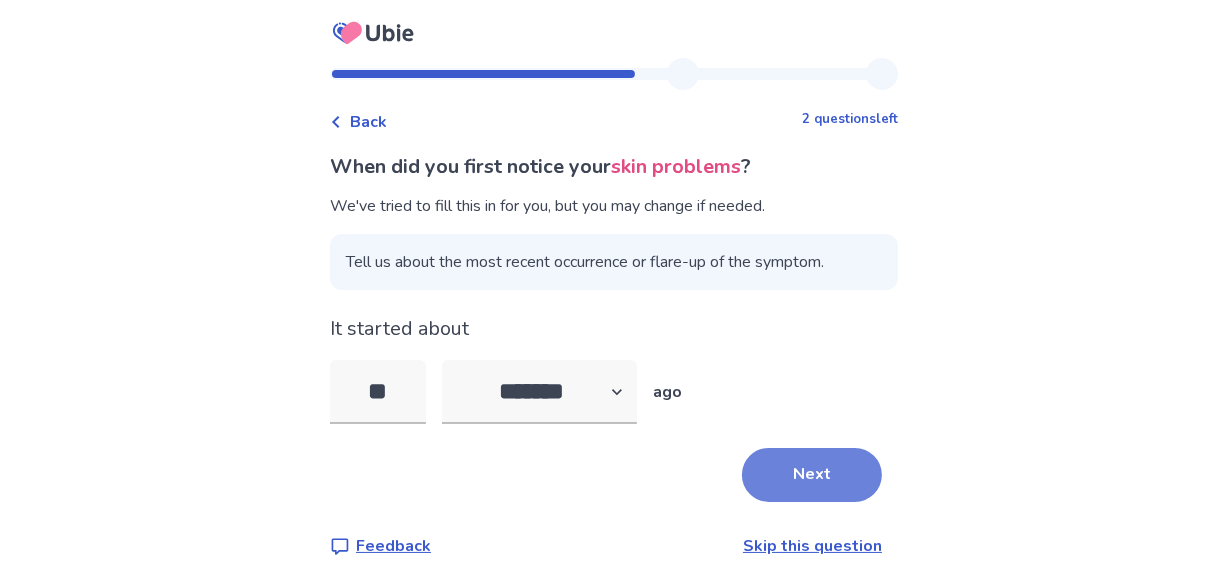 click on "Next" at bounding box center [812, 475] 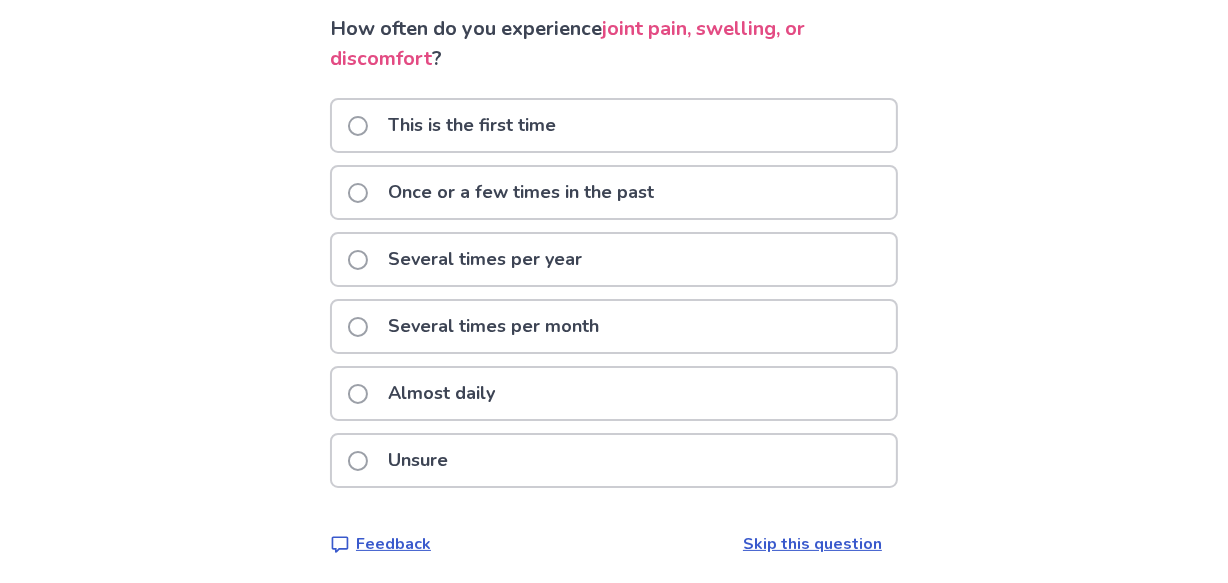 scroll, scrollTop: 140, scrollLeft: 0, axis: vertical 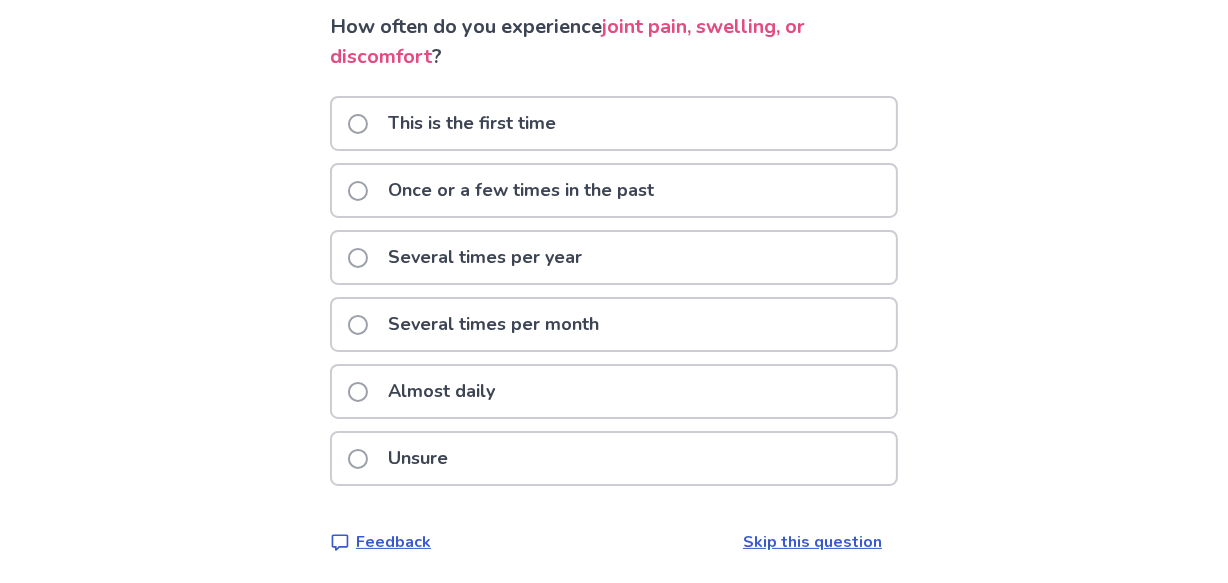 click at bounding box center (358, 258) 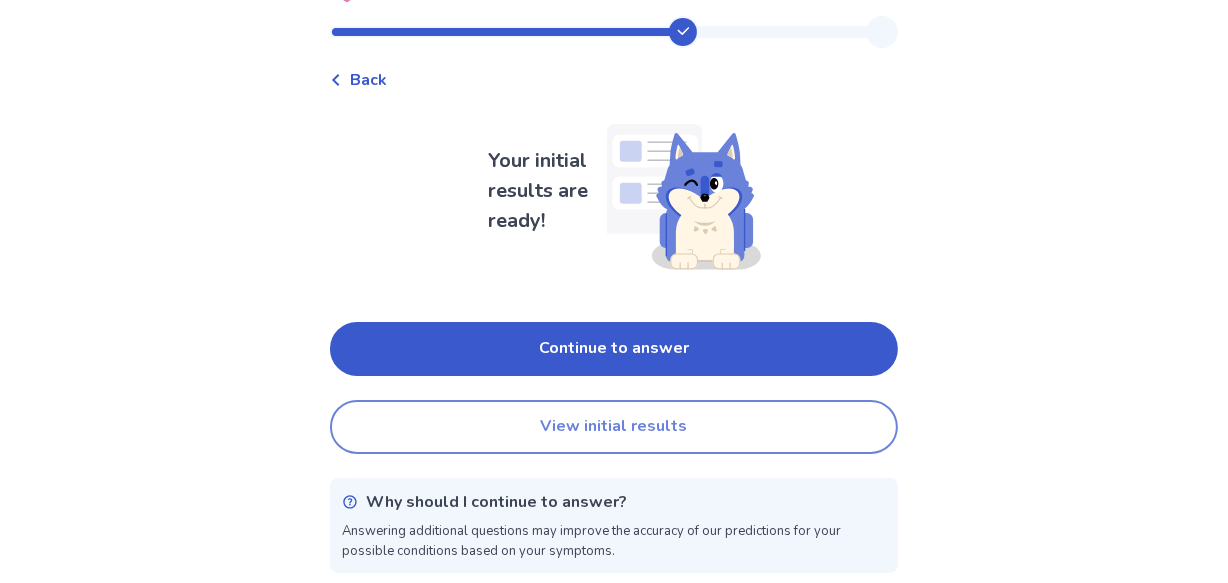 scroll, scrollTop: 48, scrollLeft: 0, axis: vertical 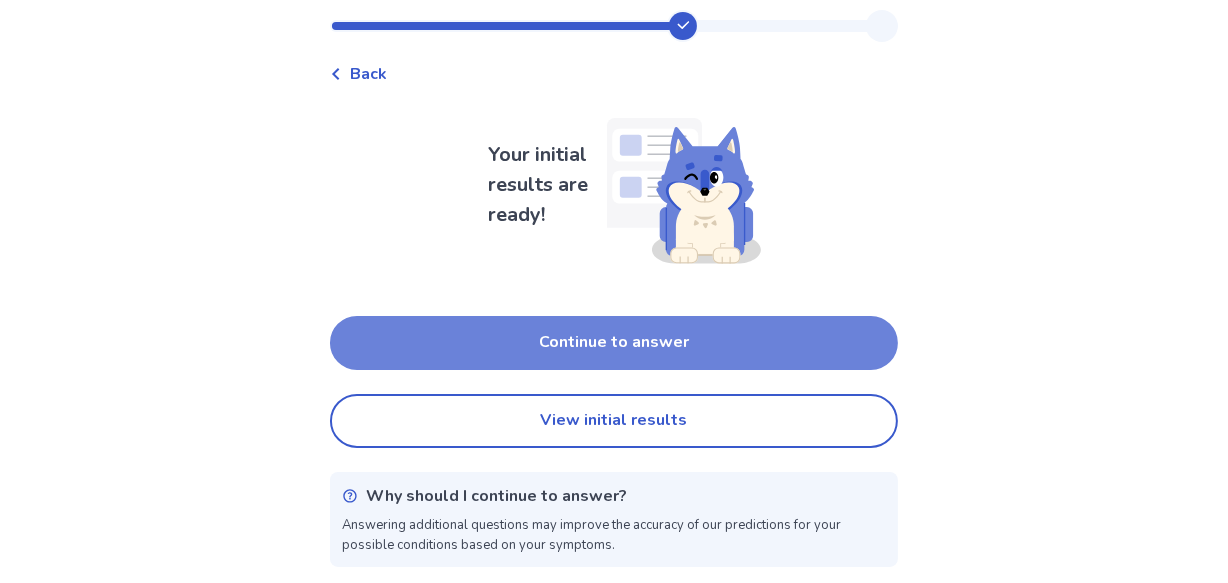 click on "Continue to answer" at bounding box center [614, 343] 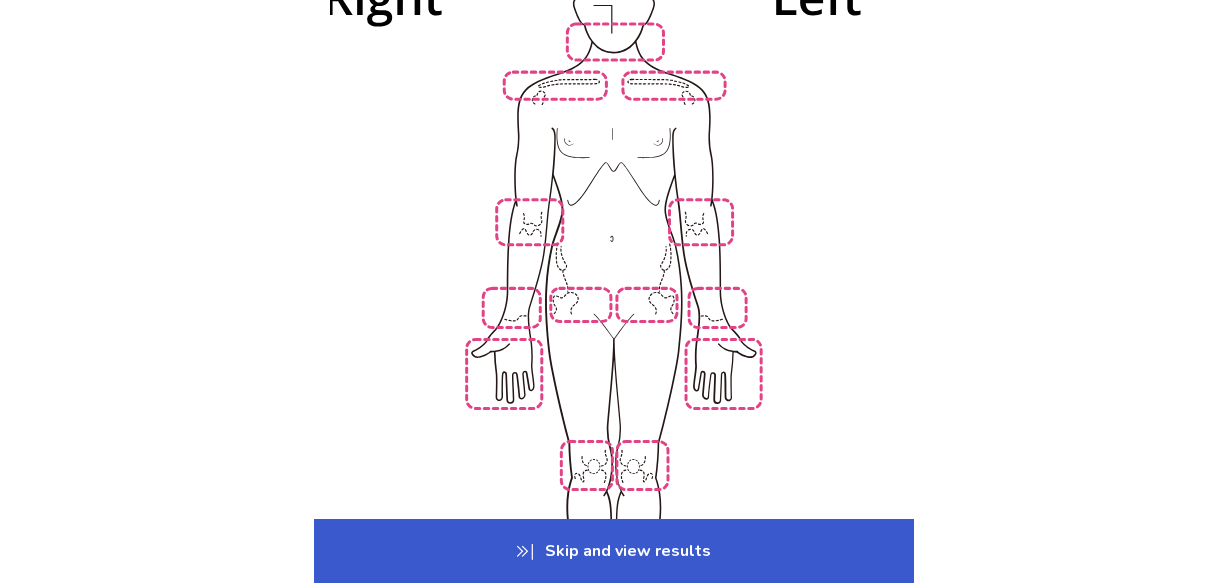 scroll, scrollTop: 266, scrollLeft: 0, axis: vertical 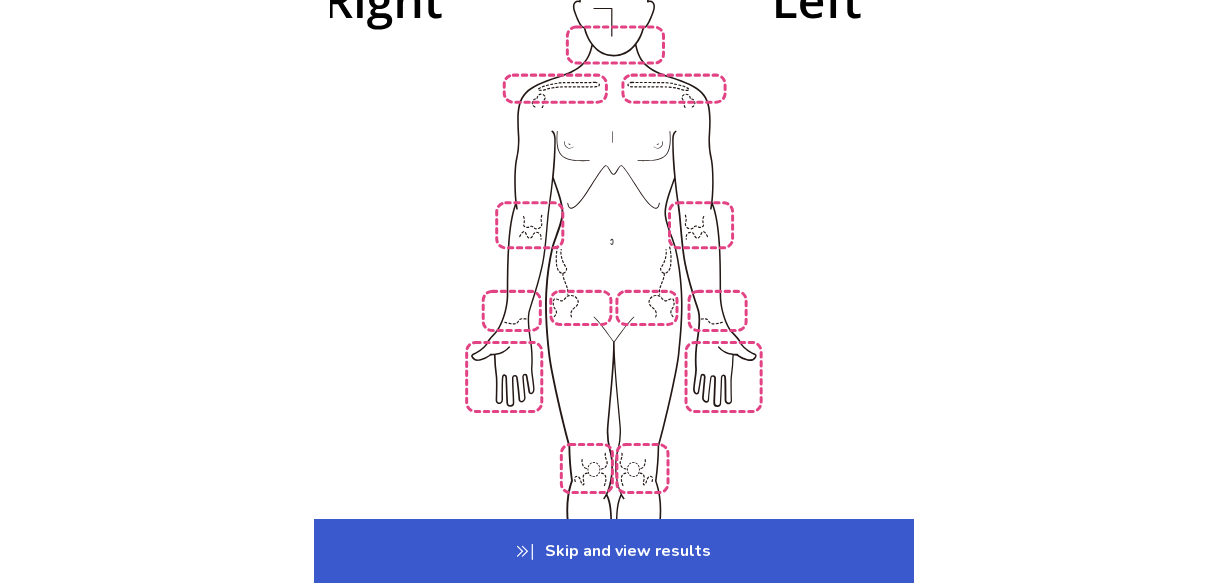 click at bounding box center [614, 324] 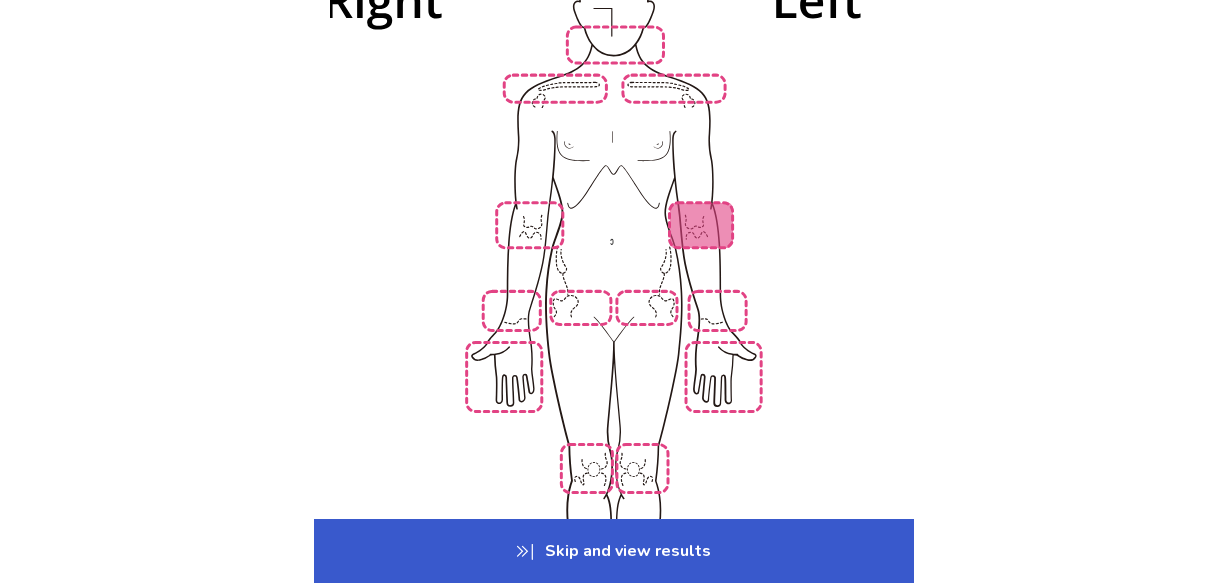click at bounding box center [614, 324] 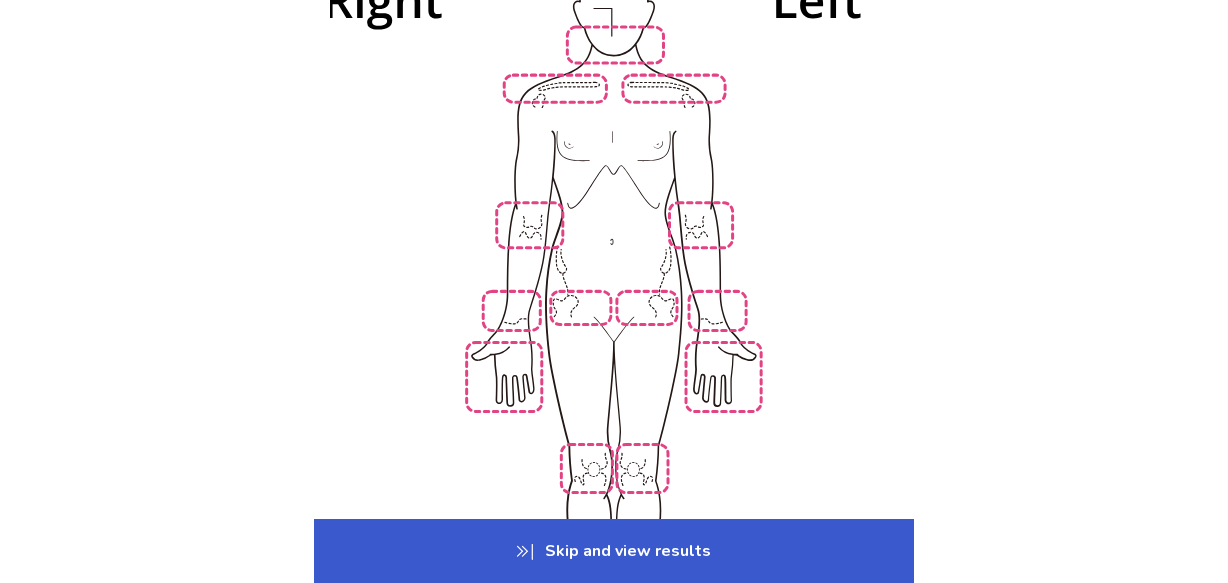 click at bounding box center (614, 324) 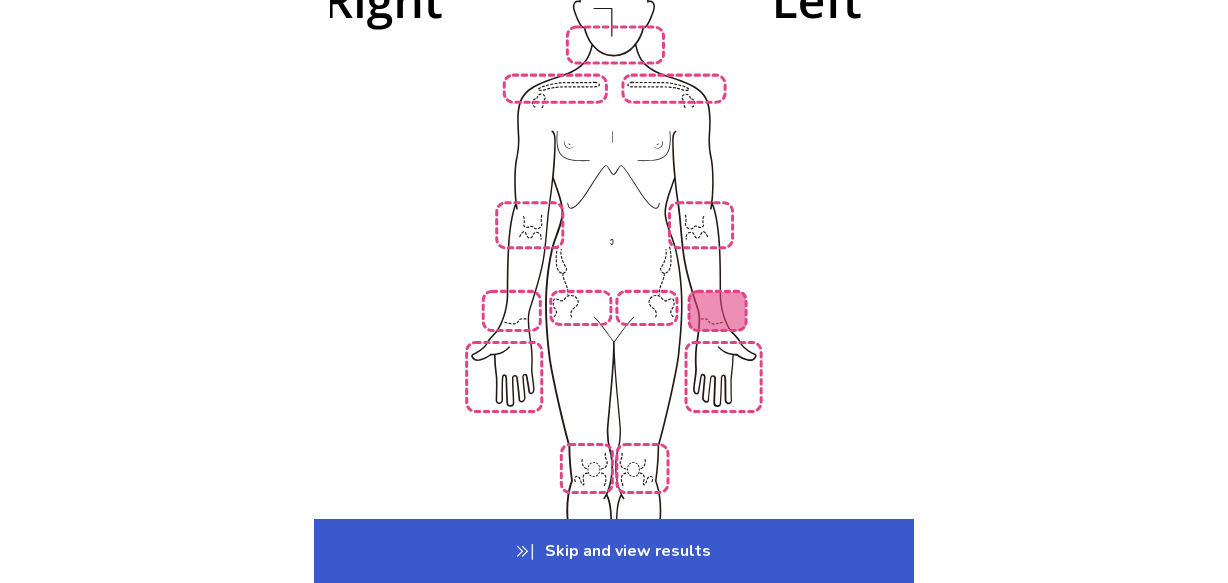 click at bounding box center (614, 324) 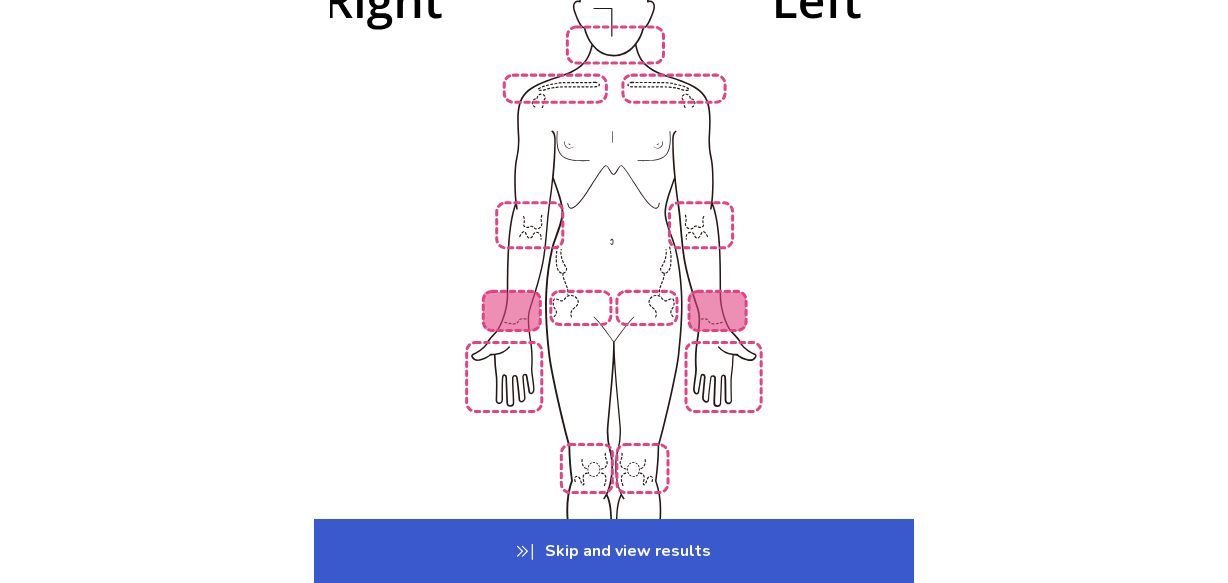 click at bounding box center [614, 324] 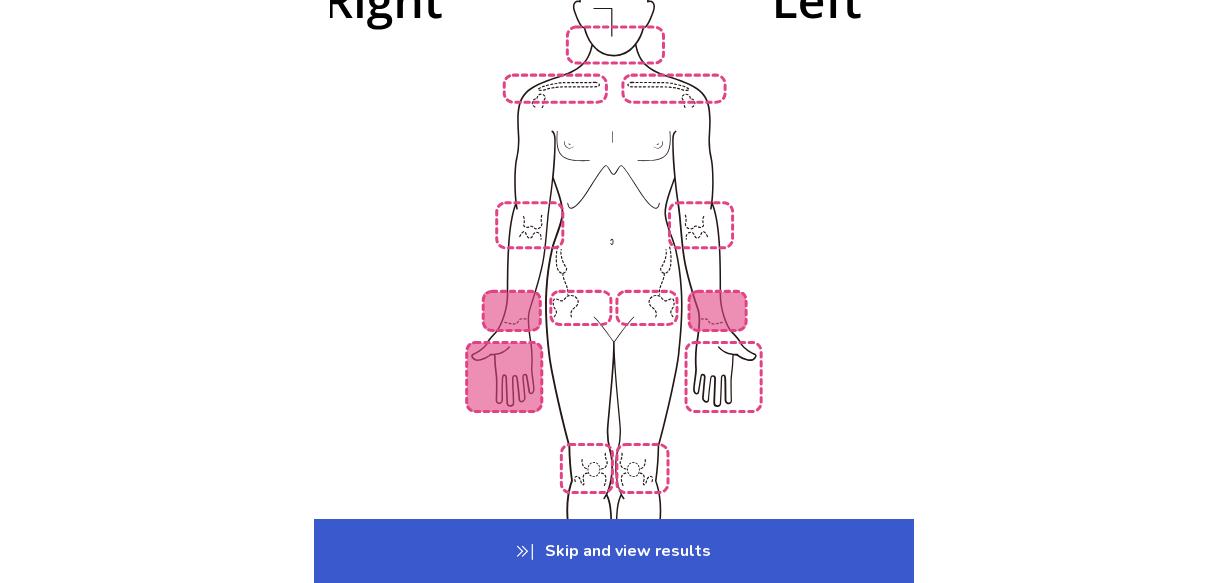 click at bounding box center (614, 324) 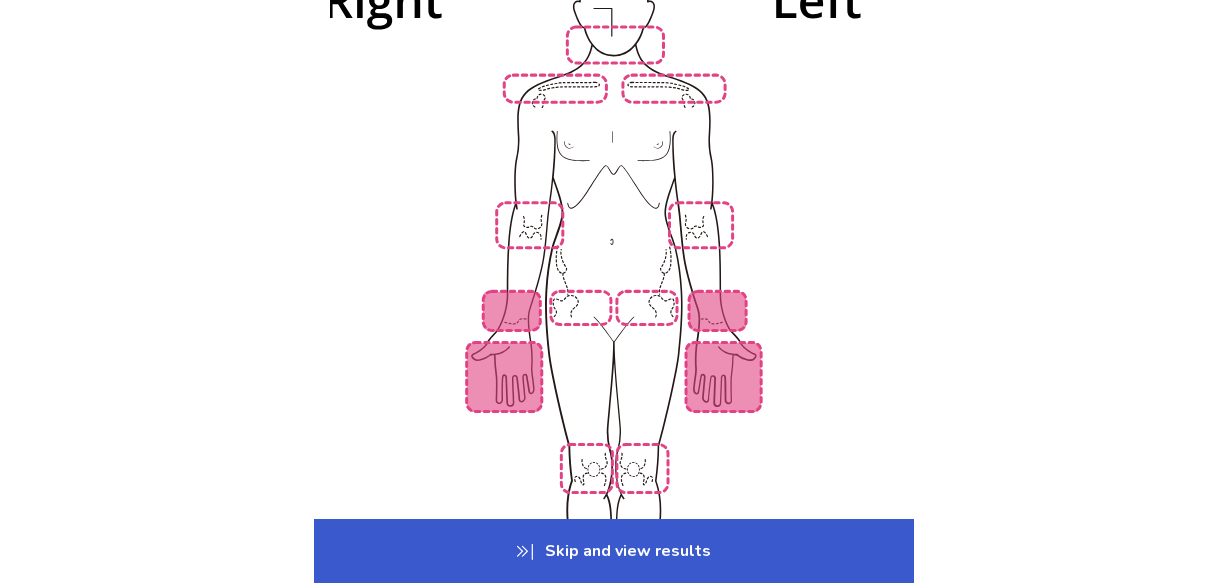 click at bounding box center [614, 324] 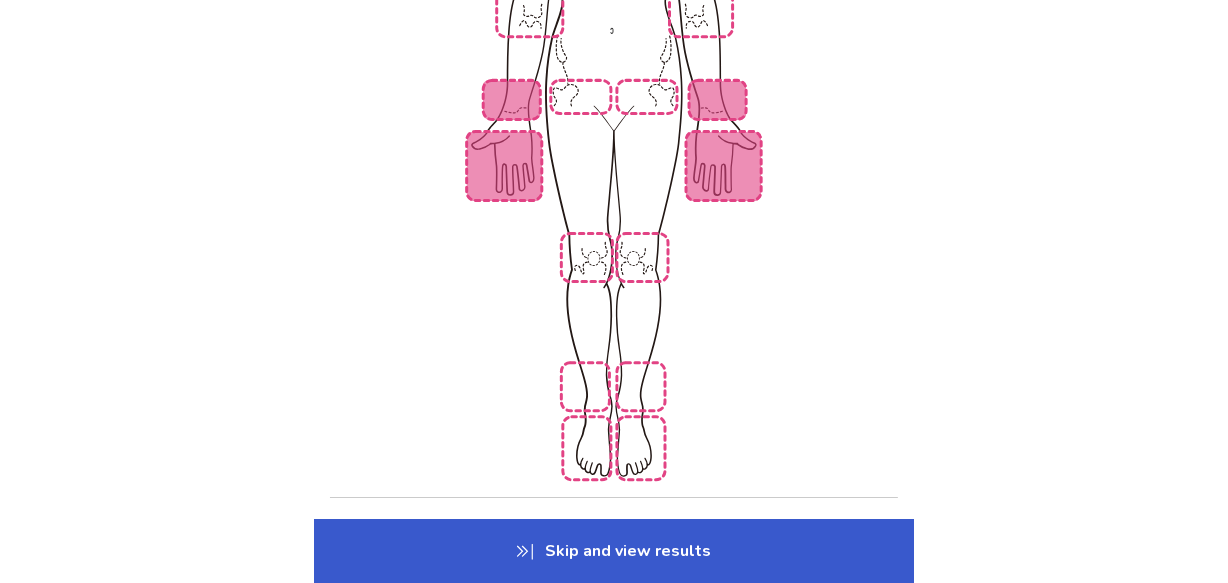 scroll, scrollTop: 479, scrollLeft: 0, axis: vertical 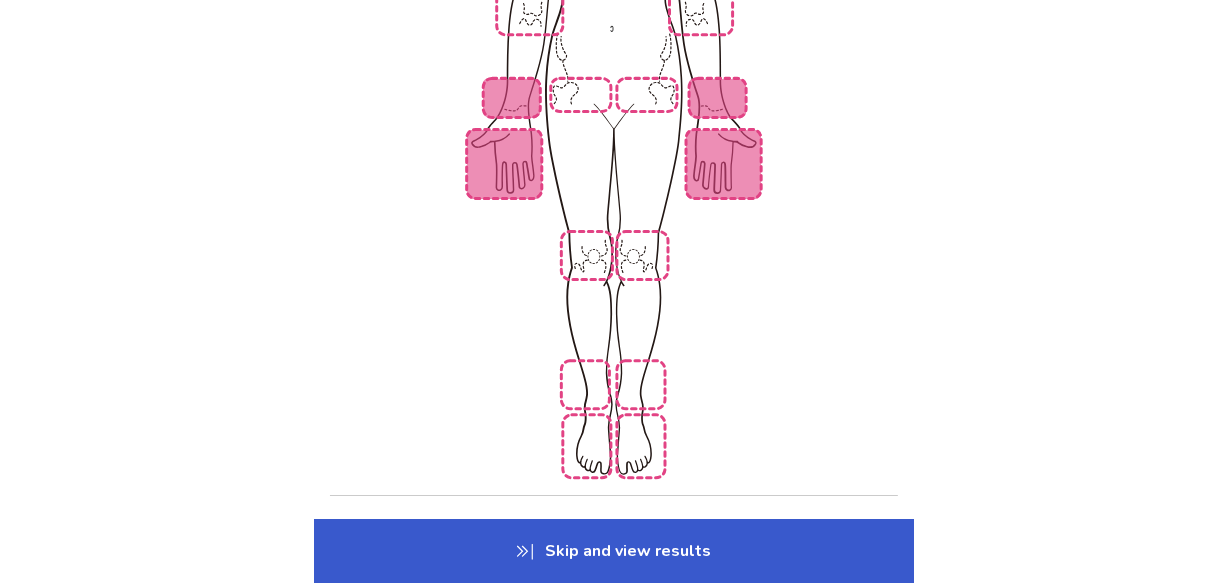 click at bounding box center [614, 111] 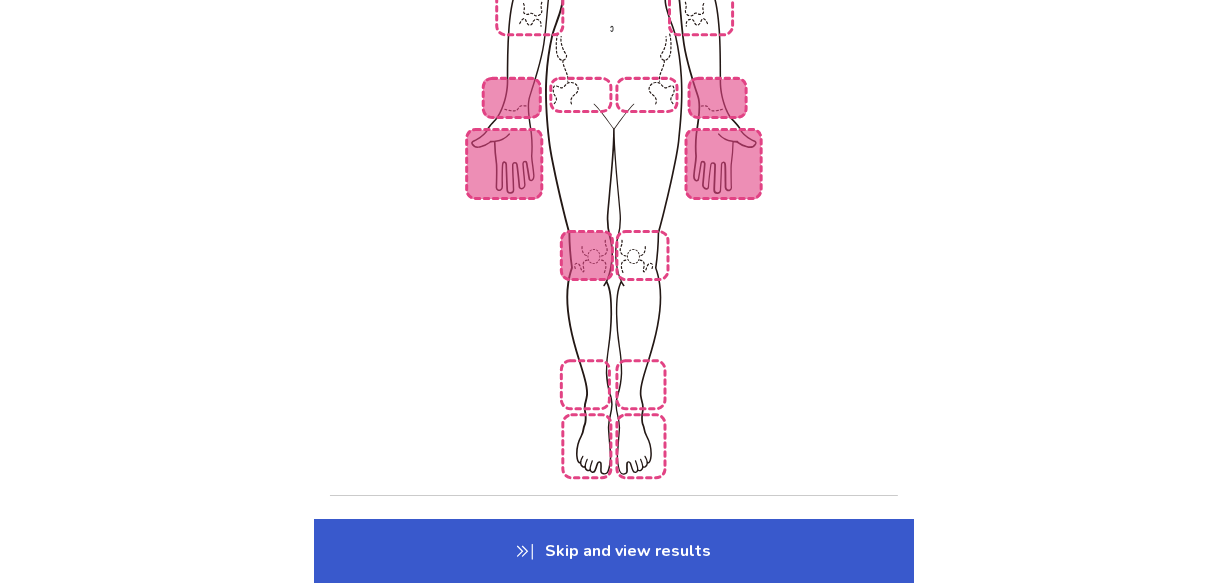 click at bounding box center [614, 111] 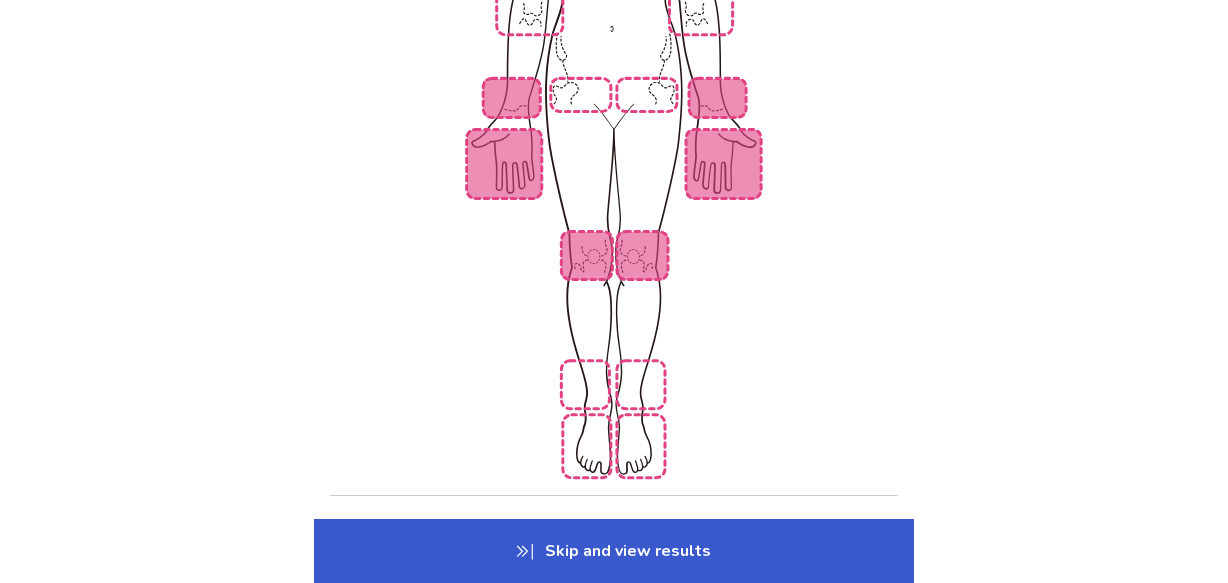 click at bounding box center [614, 111] 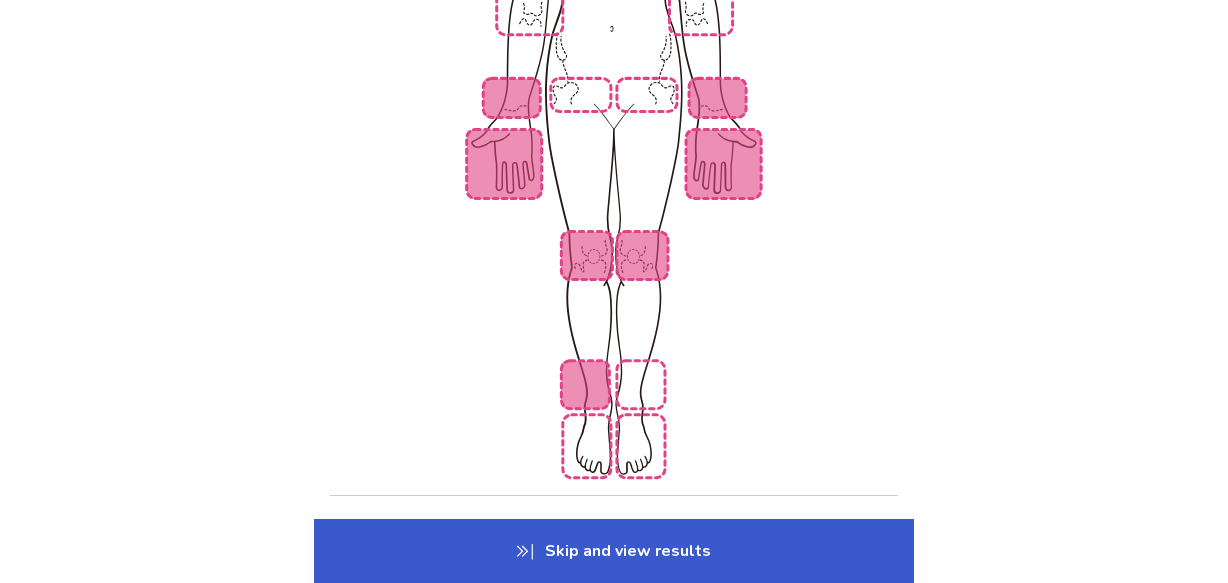 click at bounding box center [614, 111] 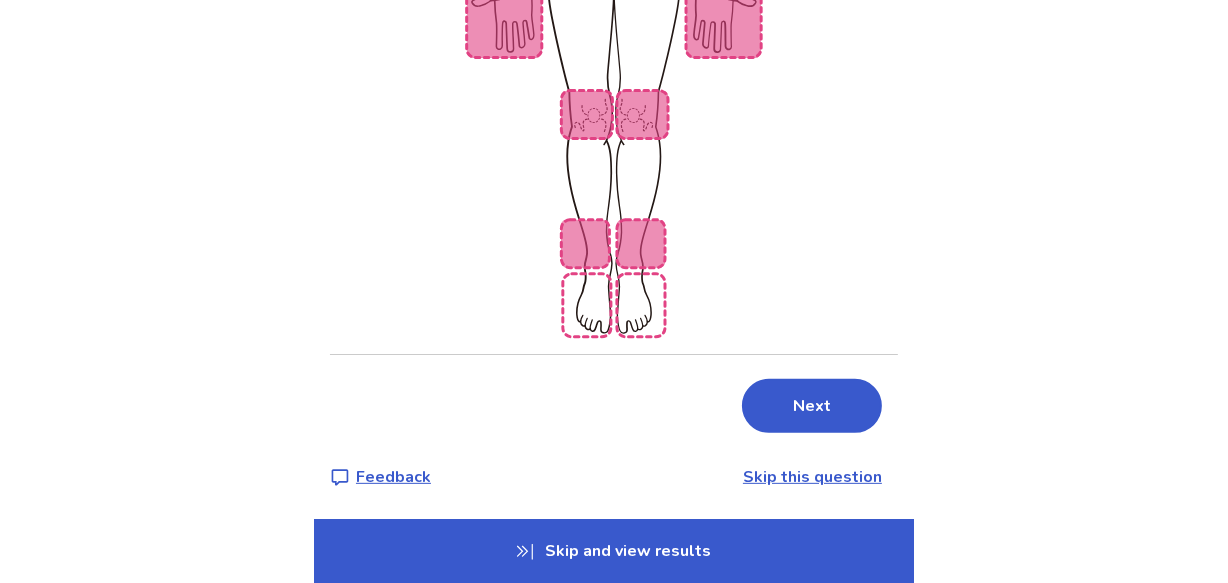 scroll, scrollTop: 622, scrollLeft: 0, axis: vertical 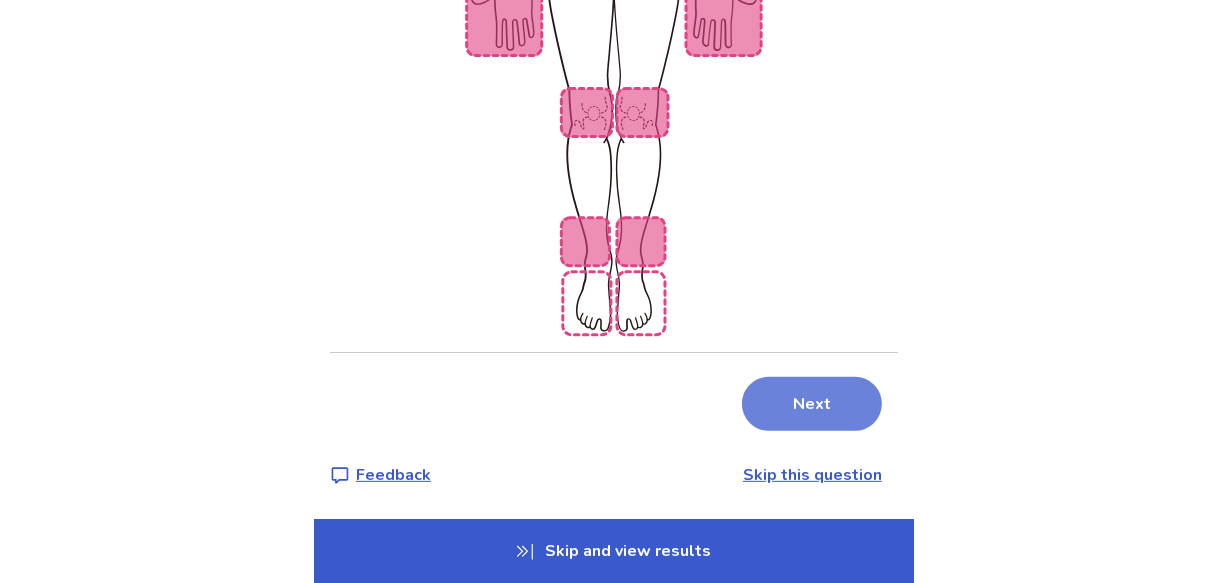 click on "Next" at bounding box center [812, 404] 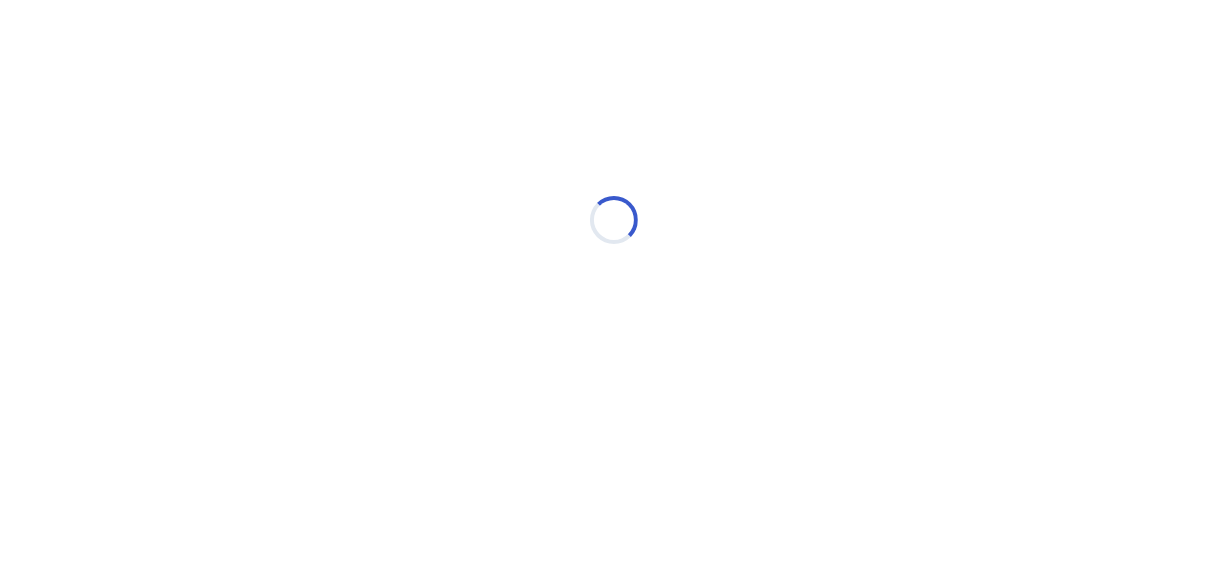 scroll, scrollTop: 0, scrollLeft: 0, axis: both 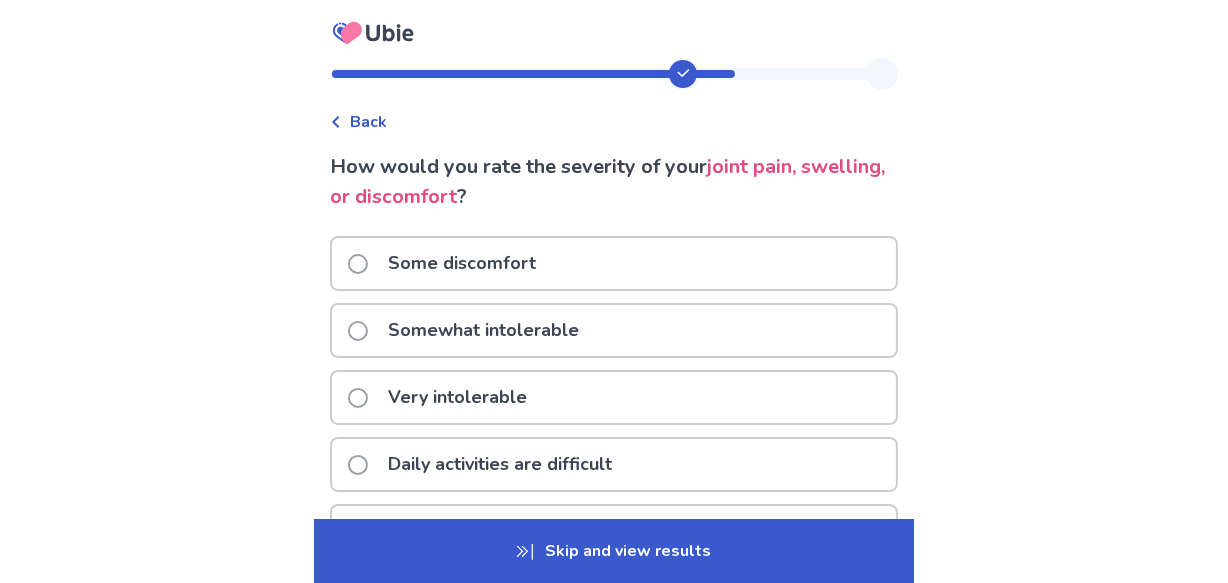 click at bounding box center [358, 465] 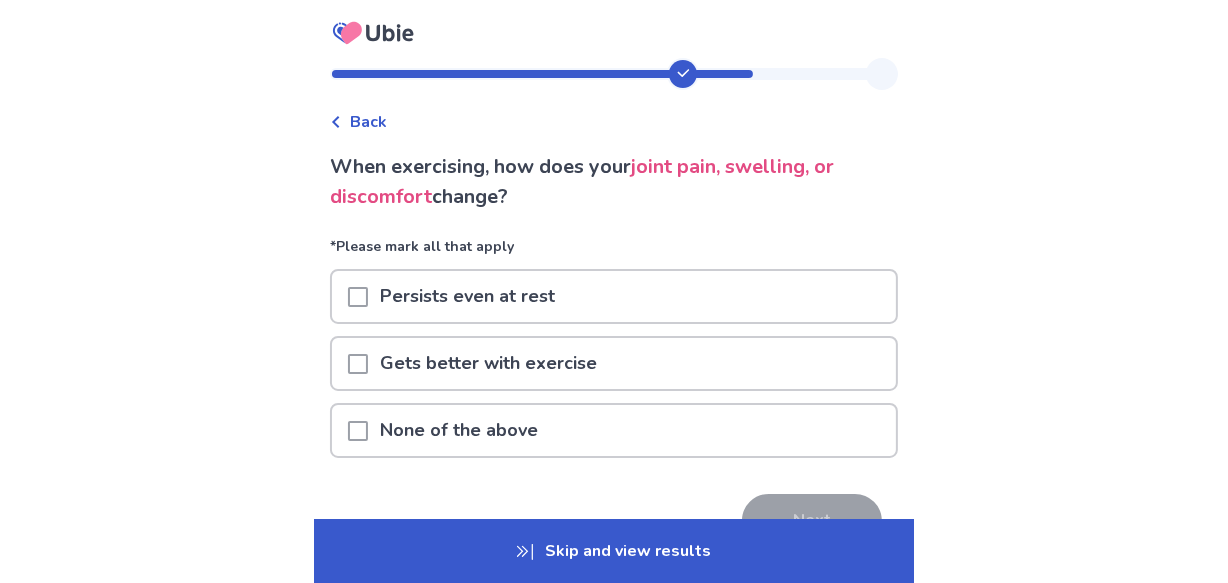 click at bounding box center (358, 297) 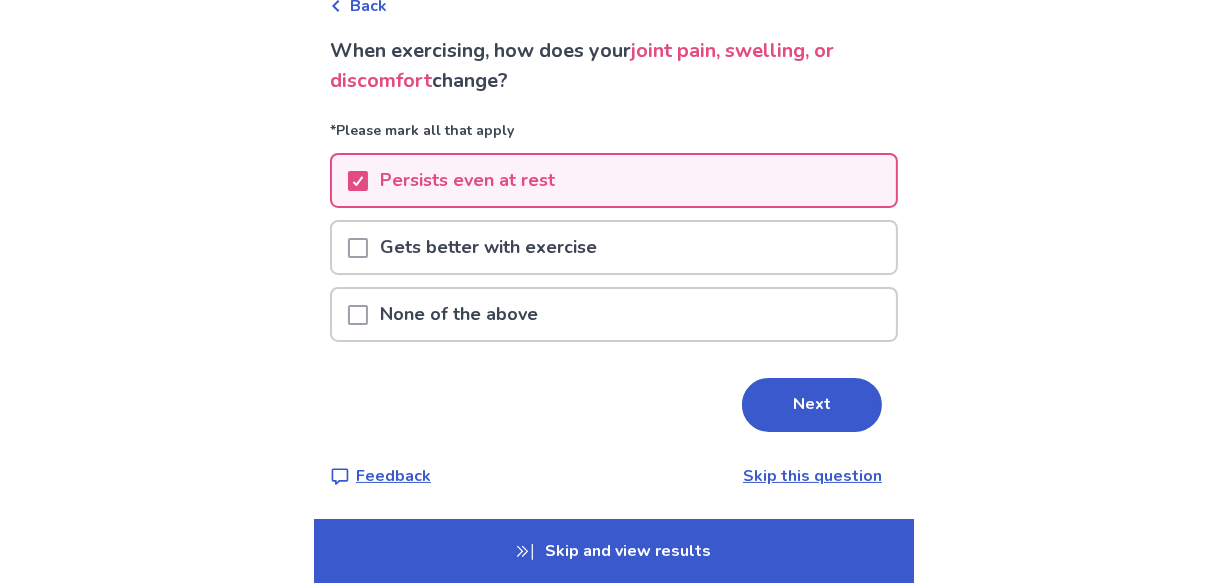 scroll, scrollTop: 115, scrollLeft: 0, axis: vertical 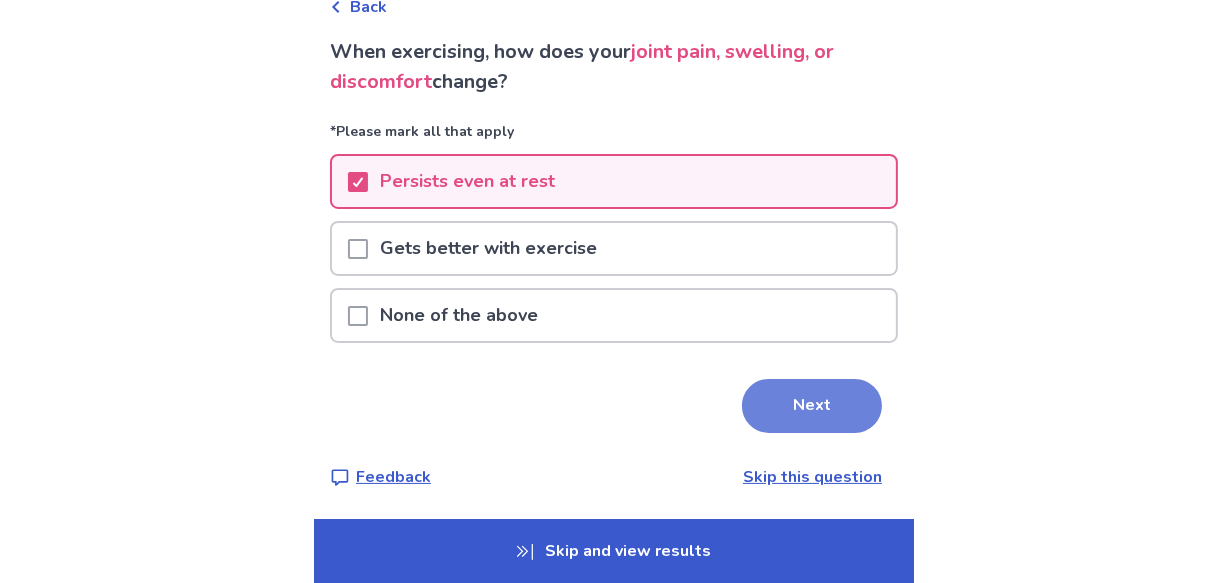 click on "Next" at bounding box center (812, 406) 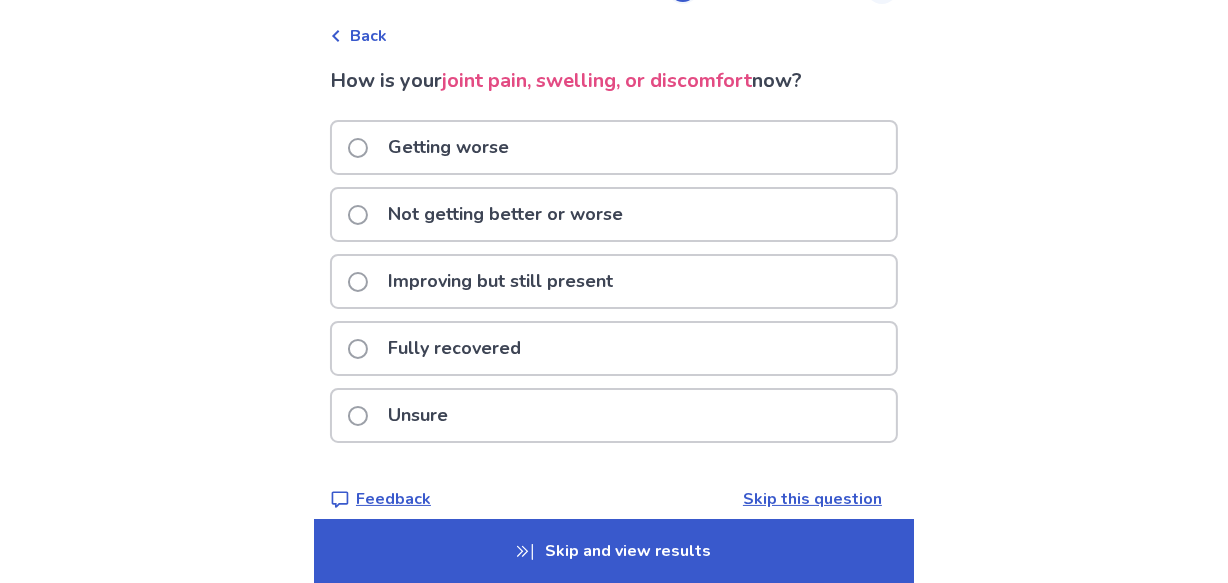 scroll, scrollTop: 108, scrollLeft: 0, axis: vertical 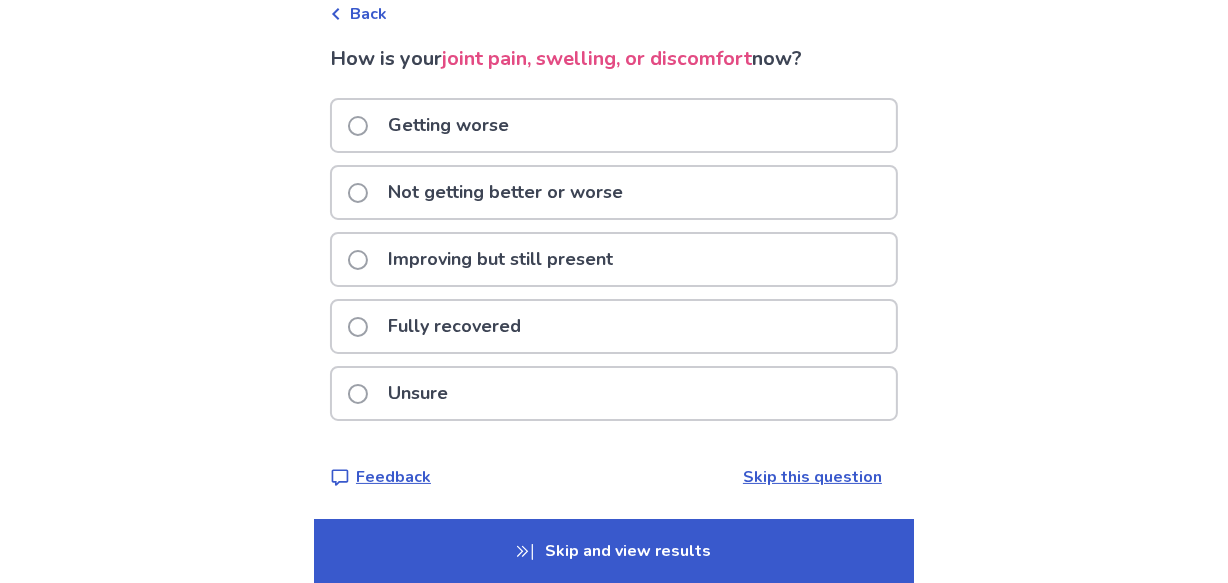 click at bounding box center (358, 193) 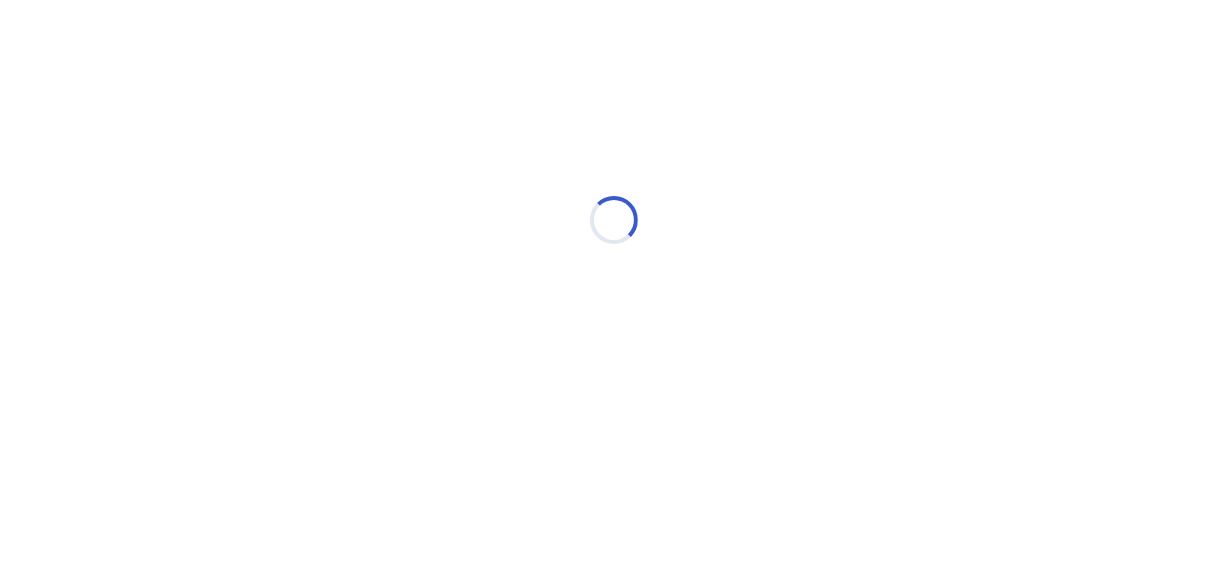 scroll, scrollTop: 0, scrollLeft: 0, axis: both 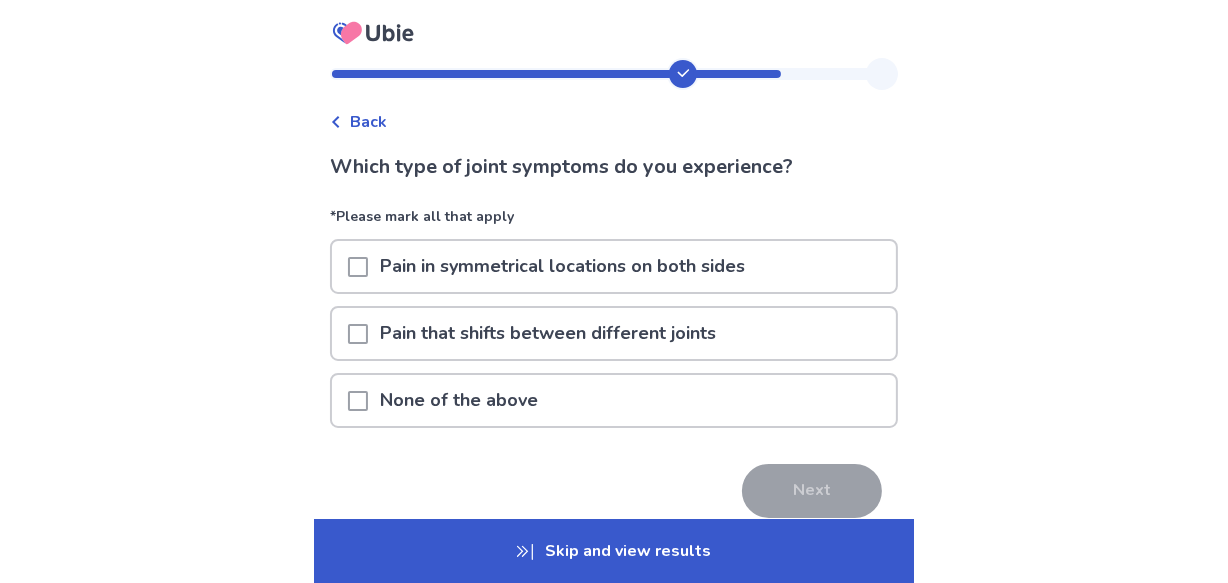 click at bounding box center [358, 267] 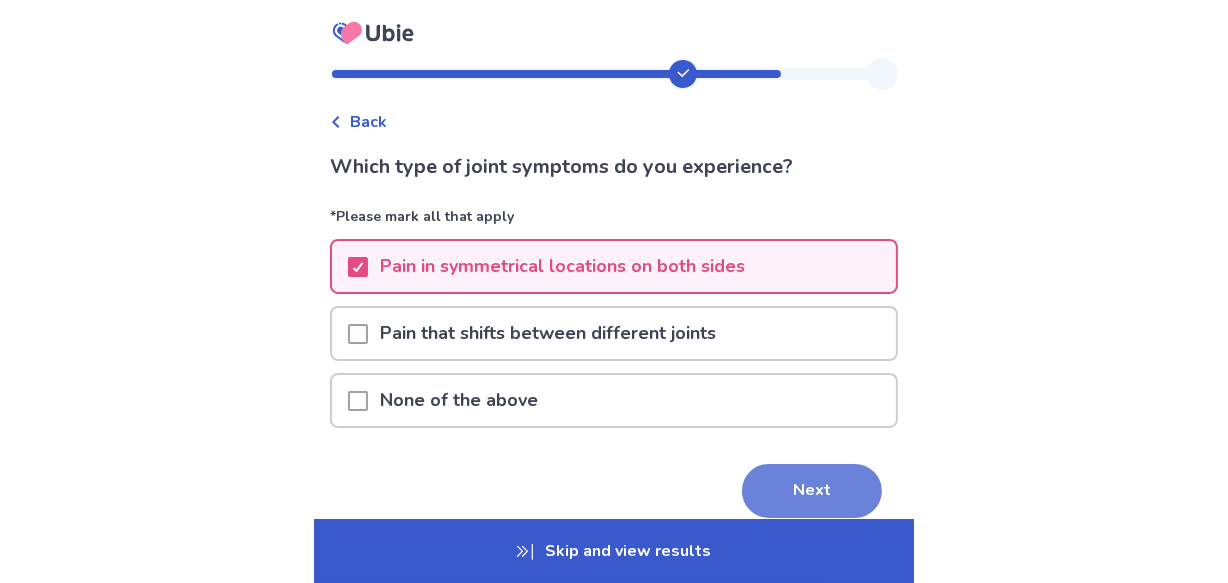 click on "Next" at bounding box center [812, 491] 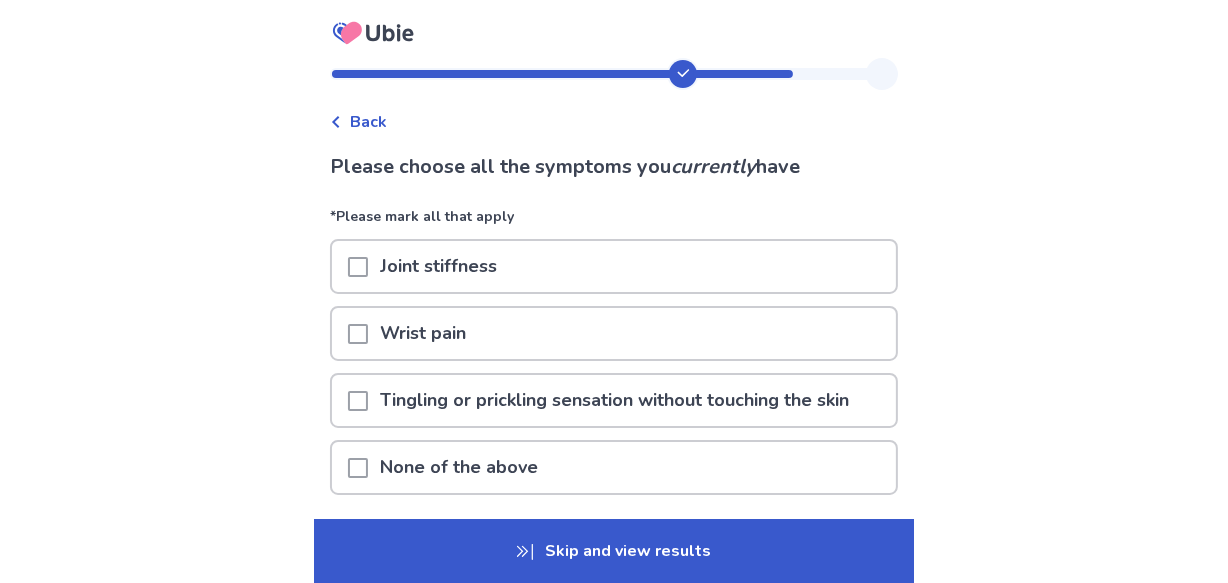 click at bounding box center (358, 267) 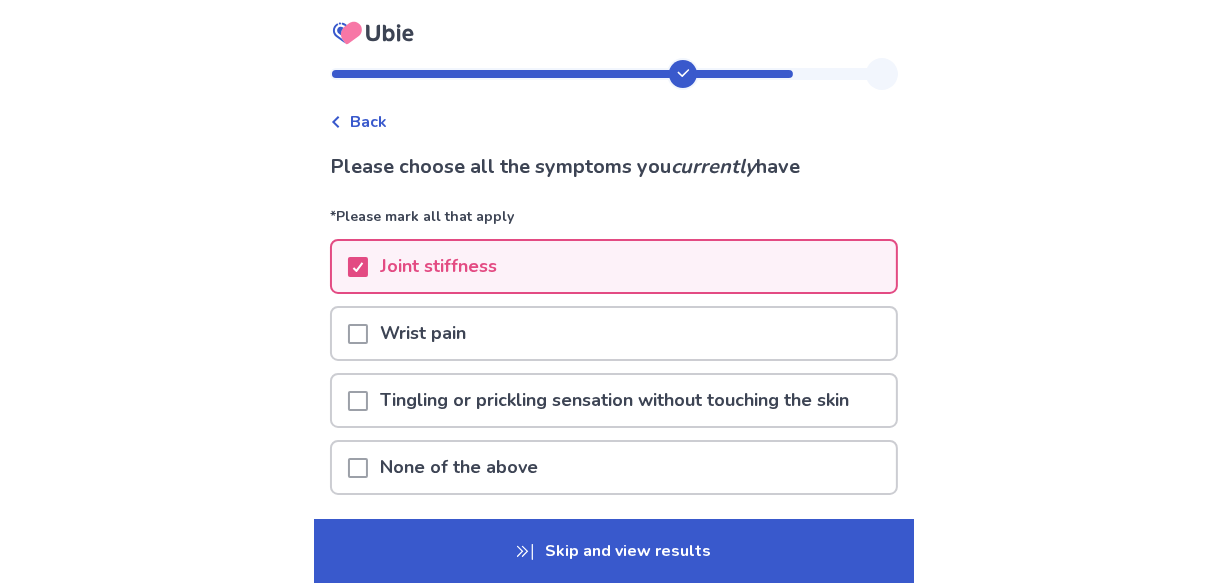 click at bounding box center [358, 401] 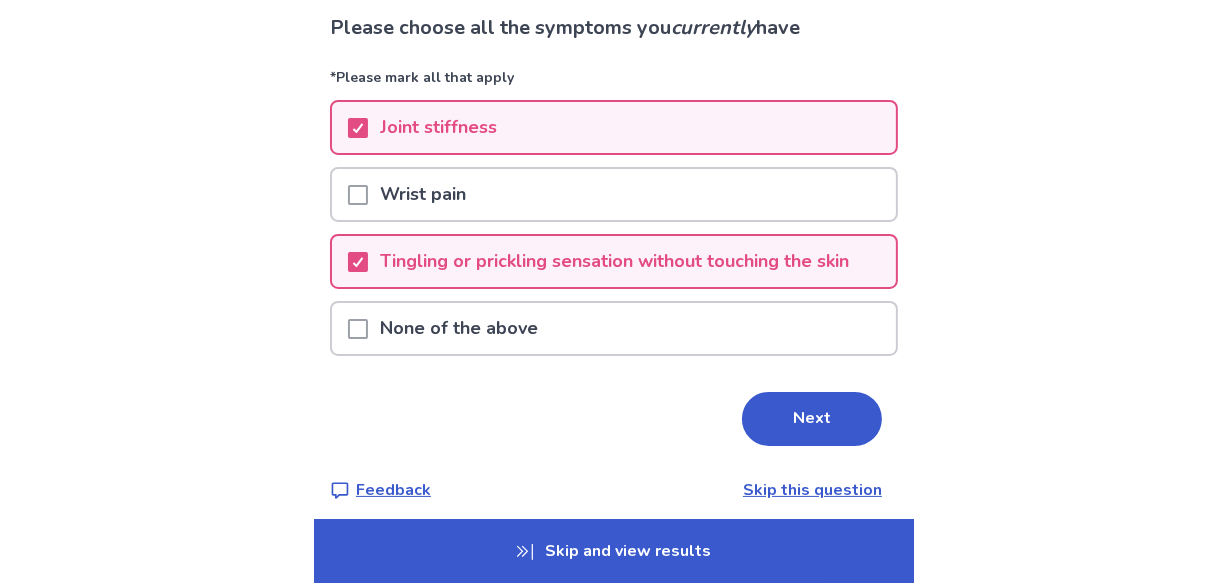 scroll, scrollTop: 152, scrollLeft: 0, axis: vertical 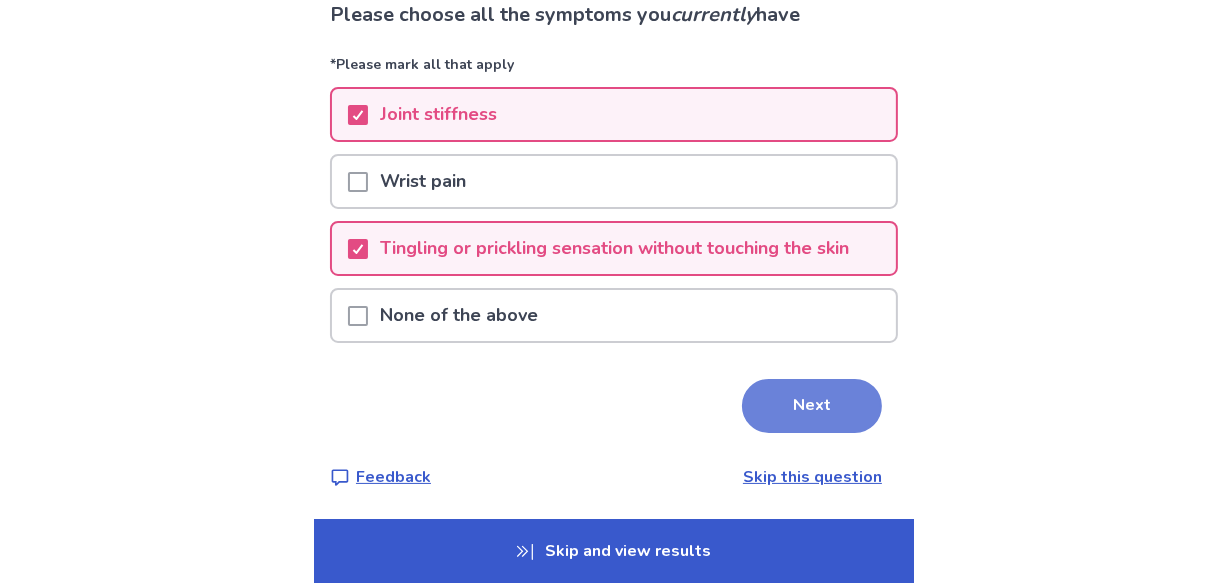 click on "Next" at bounding box center [812, 406] 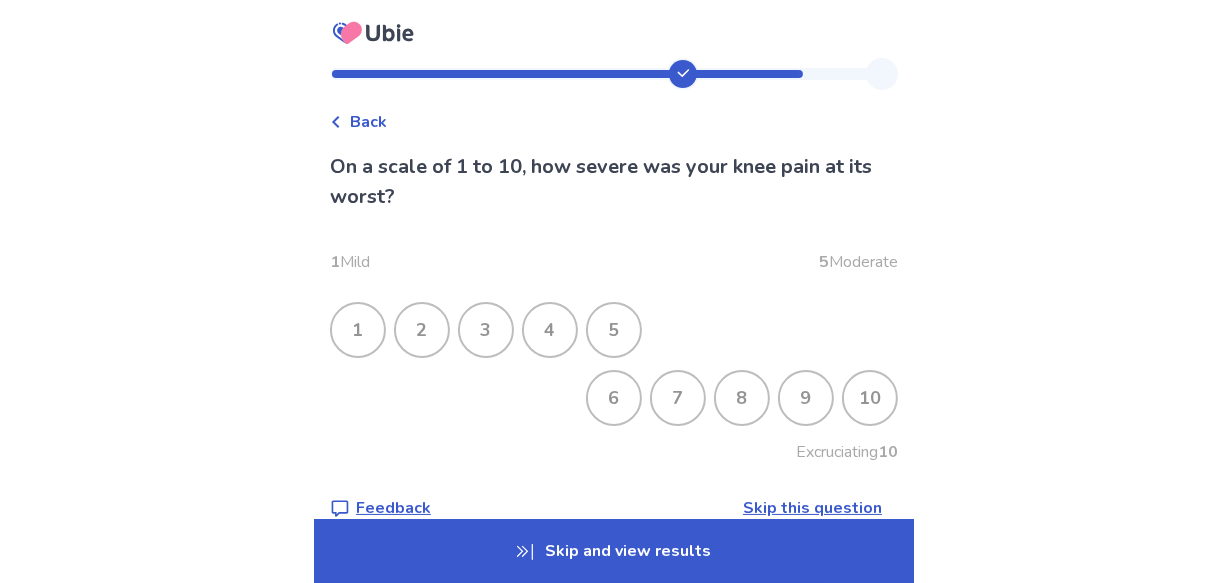 click on "10" at bounding box center [870, 398] 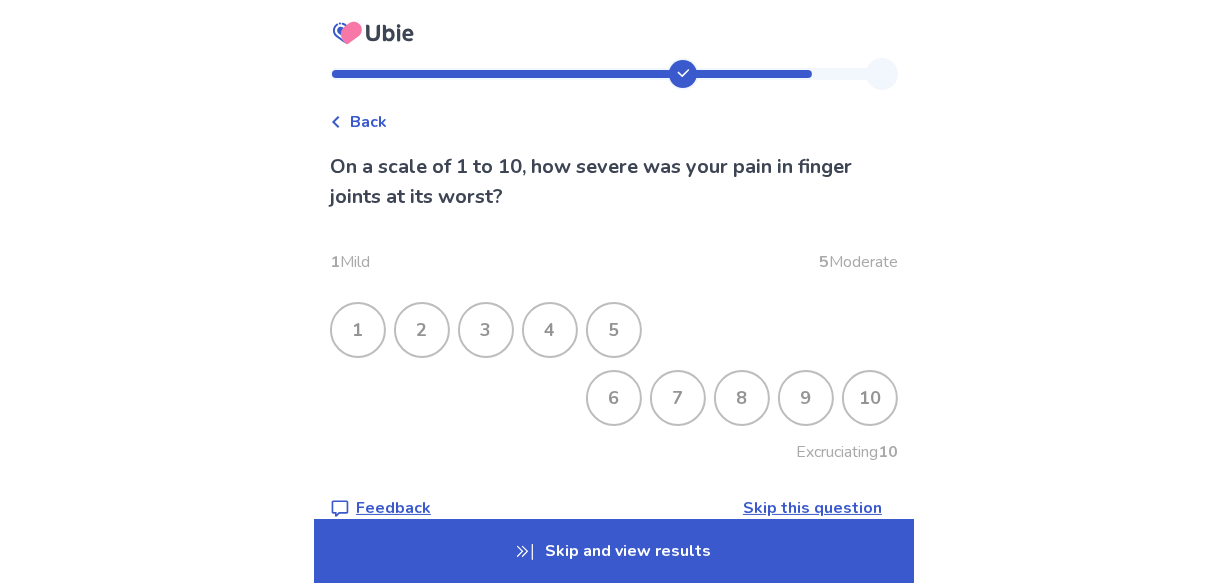 click on "7" at bounding box center (678, 398) 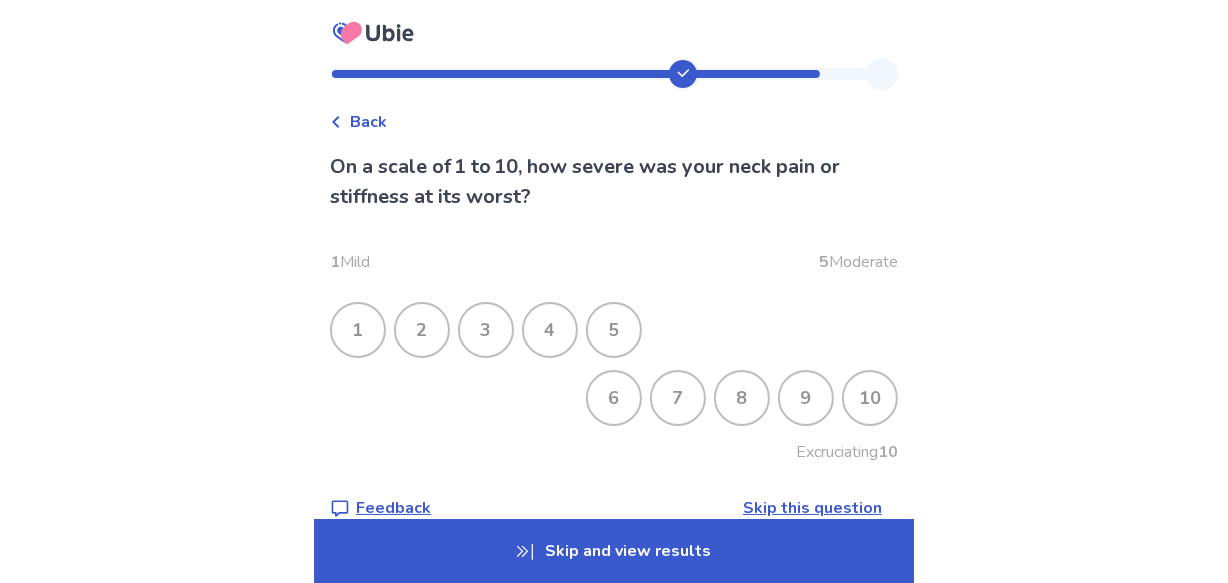 click on "6" at bounding box center [614, 398] 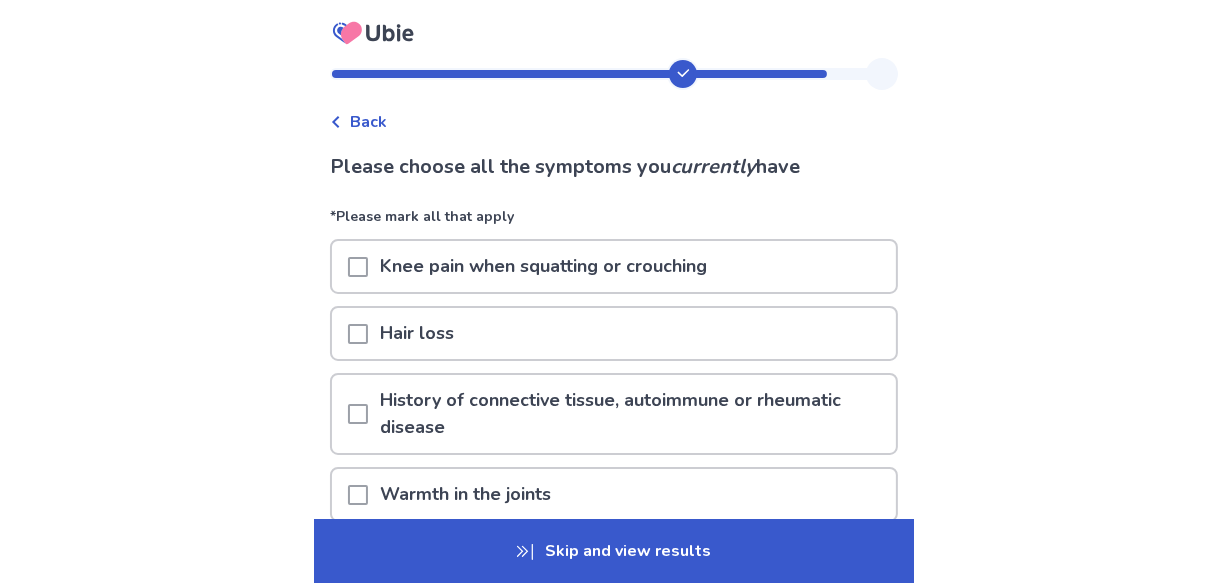 click at bounding box center [358, 267] 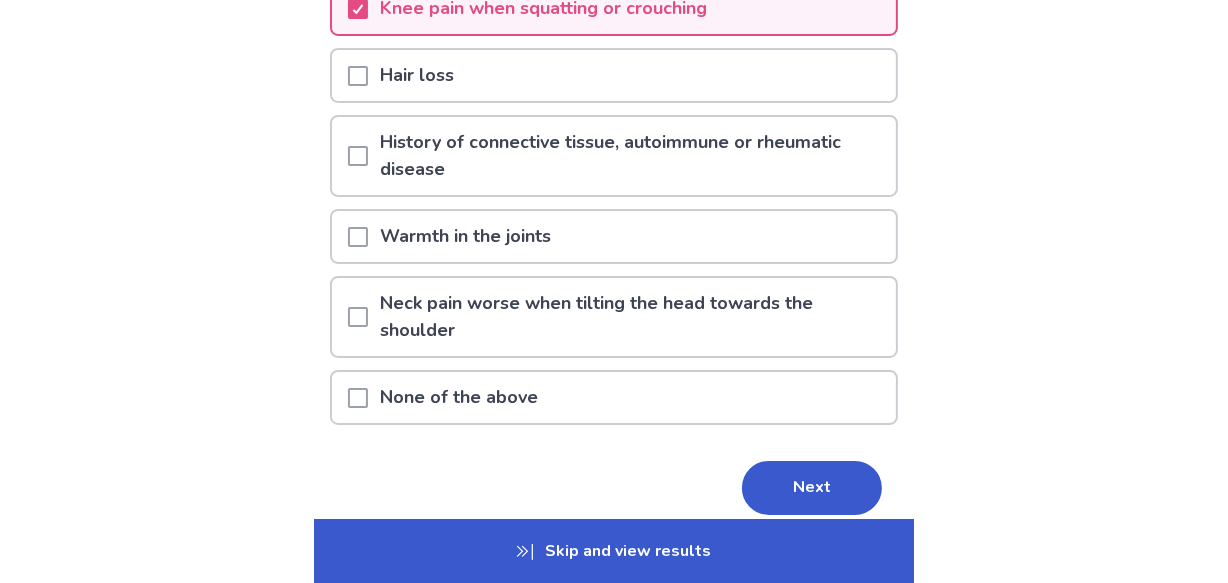 scroll, scrollTop: 263, scrollLeft: 0, axis: vertical 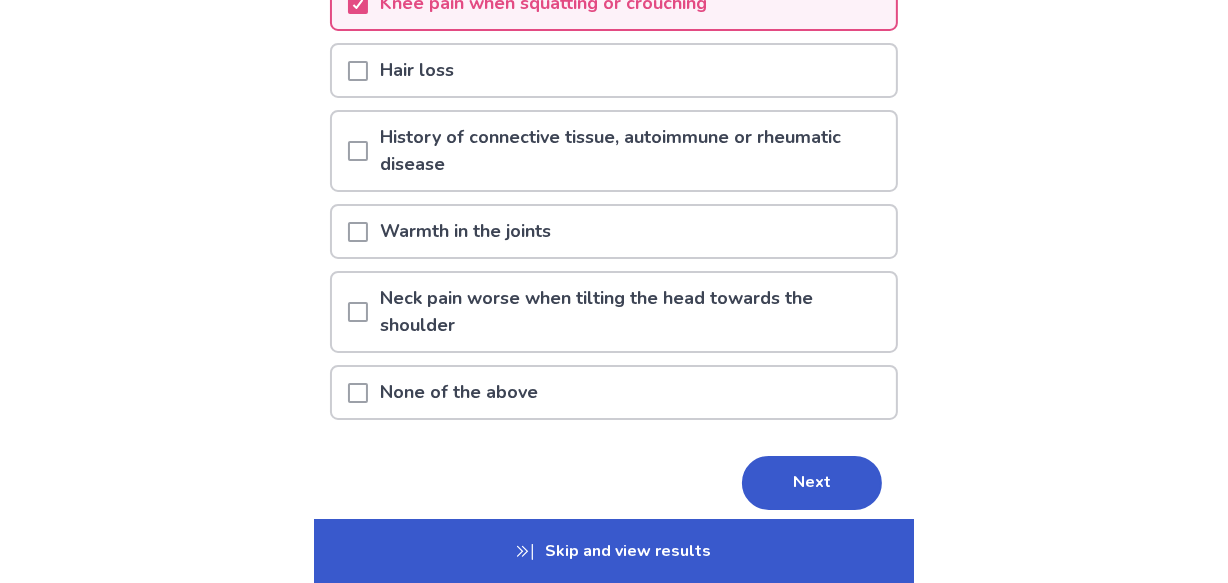 click at bounding box center [358, 312] 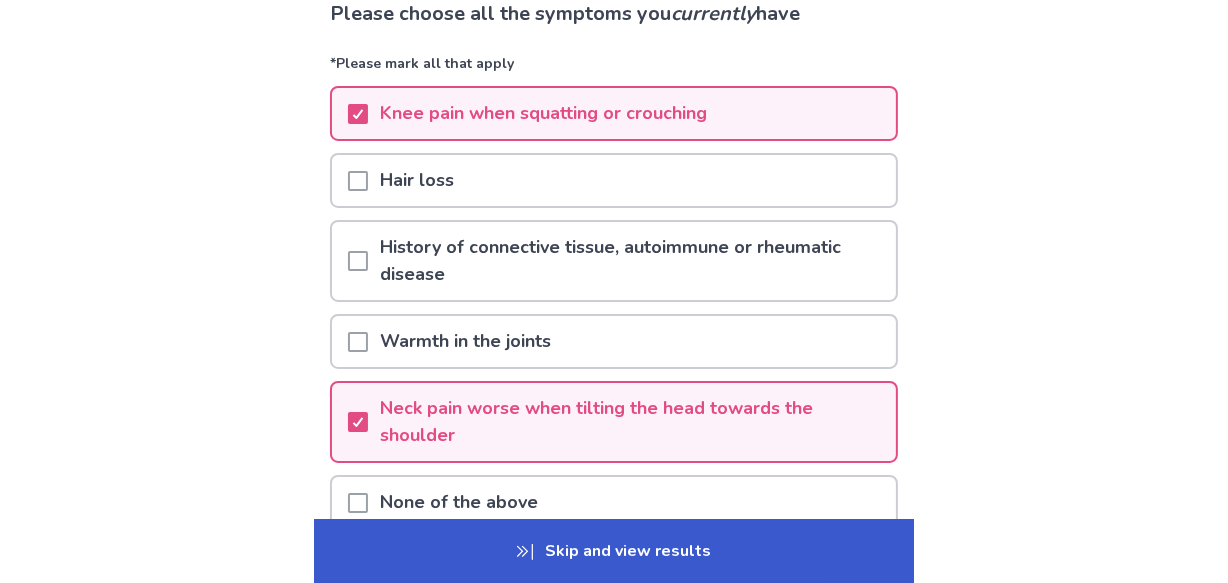 scroll, scrollTop: 152, scrollLeft: 0, axis: vertical 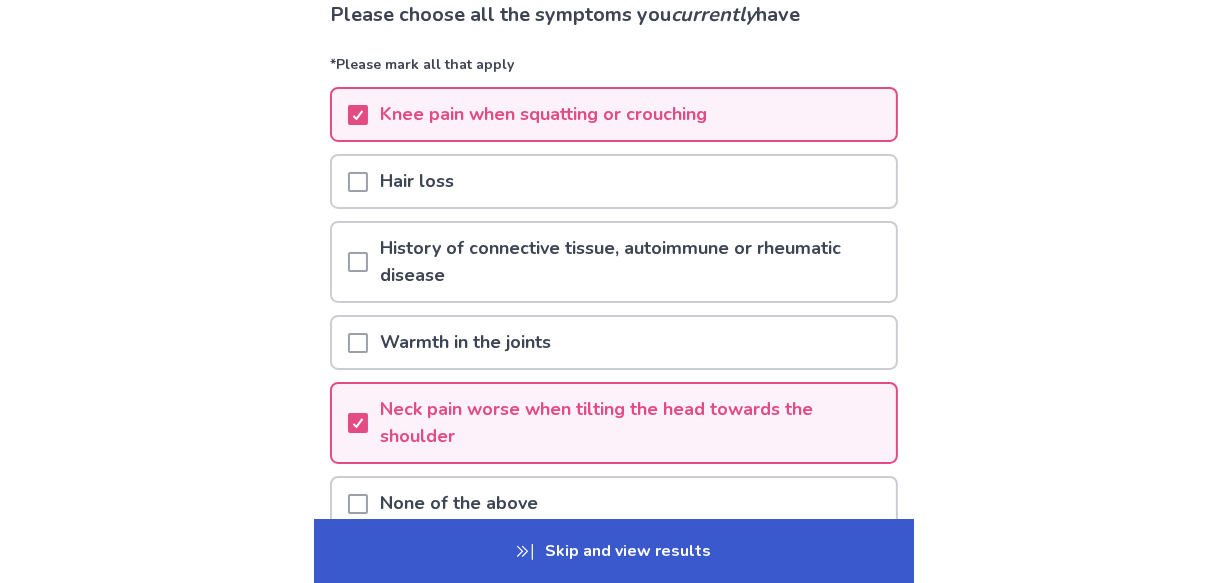 click at bounding box center (358, 262) 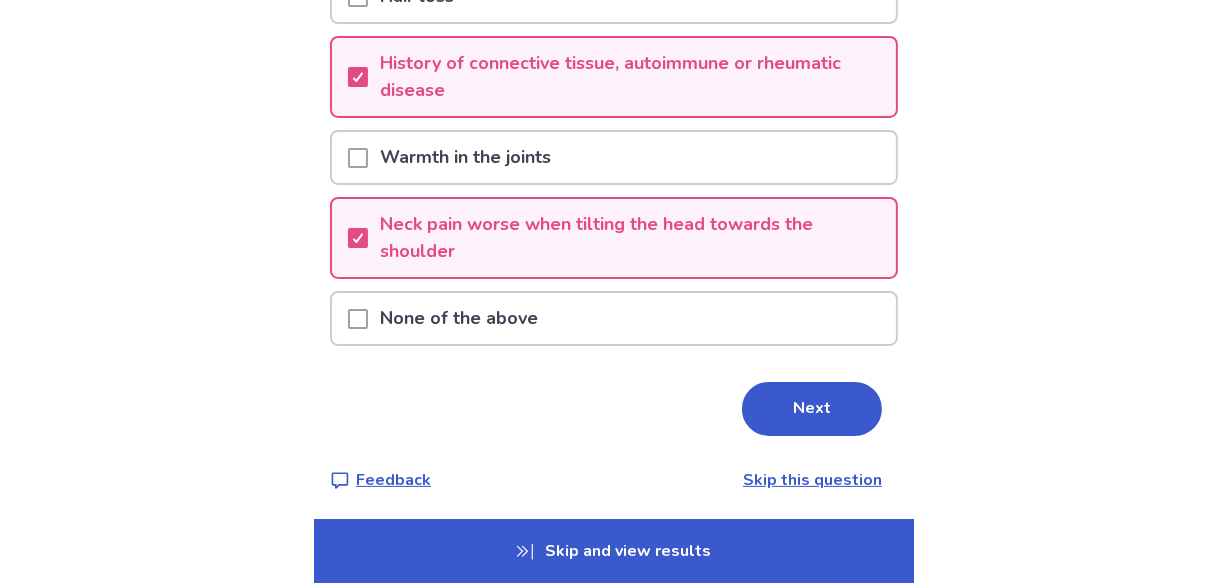 scroll, scrollTop: 331, scrollLeft: 0, axis: vertical 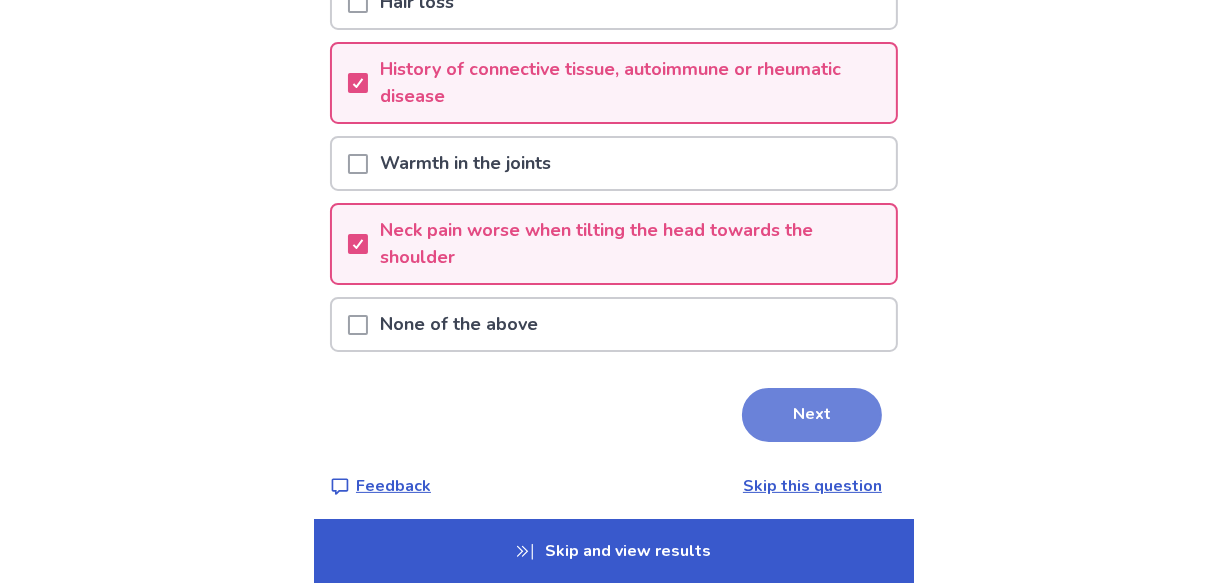 click on "Next" at bounding box center [812, 415] 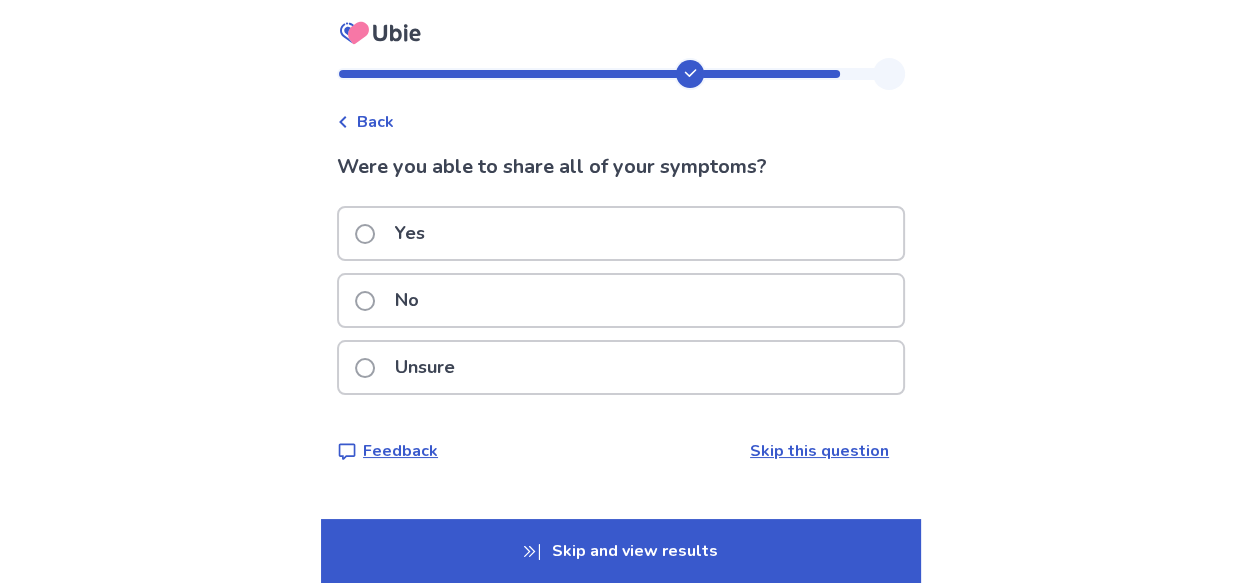 click at bounding box center (365, 301) 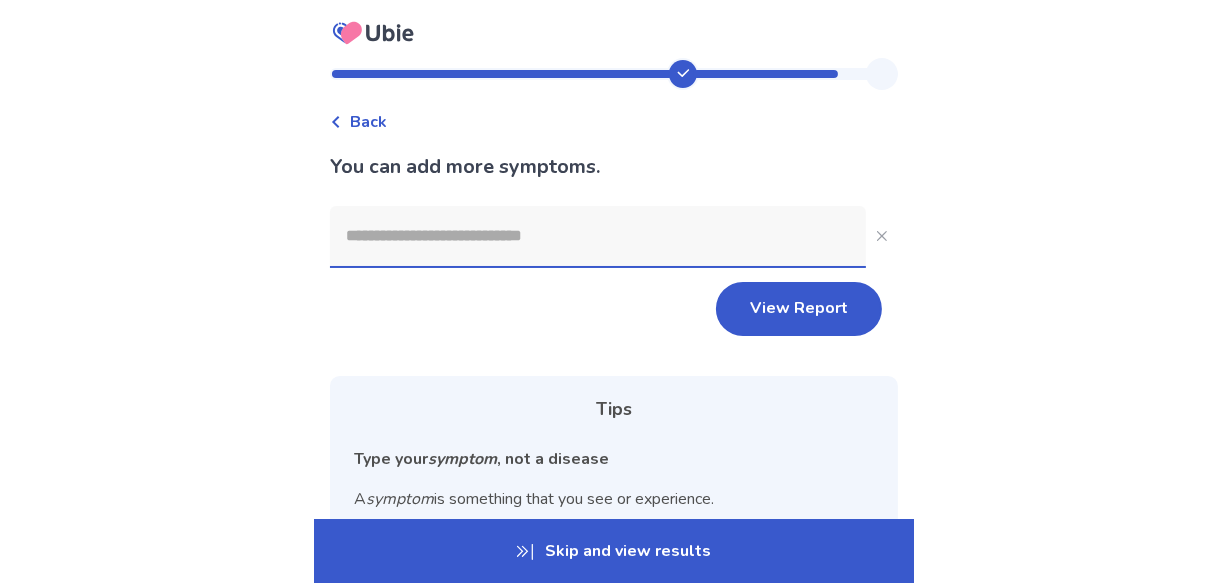 click 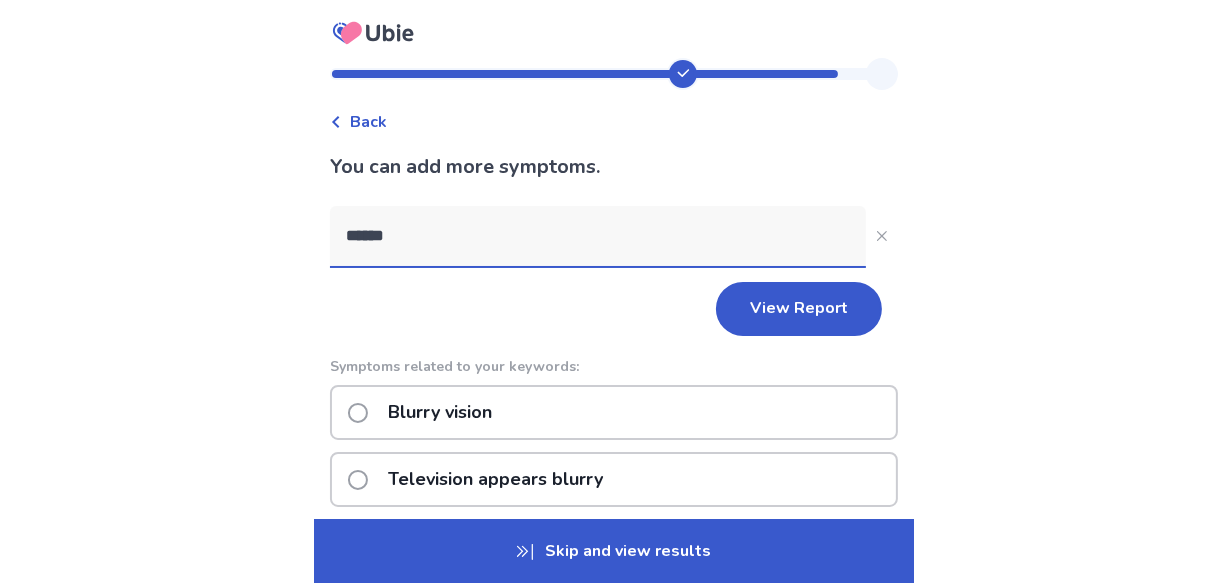 type on "******" 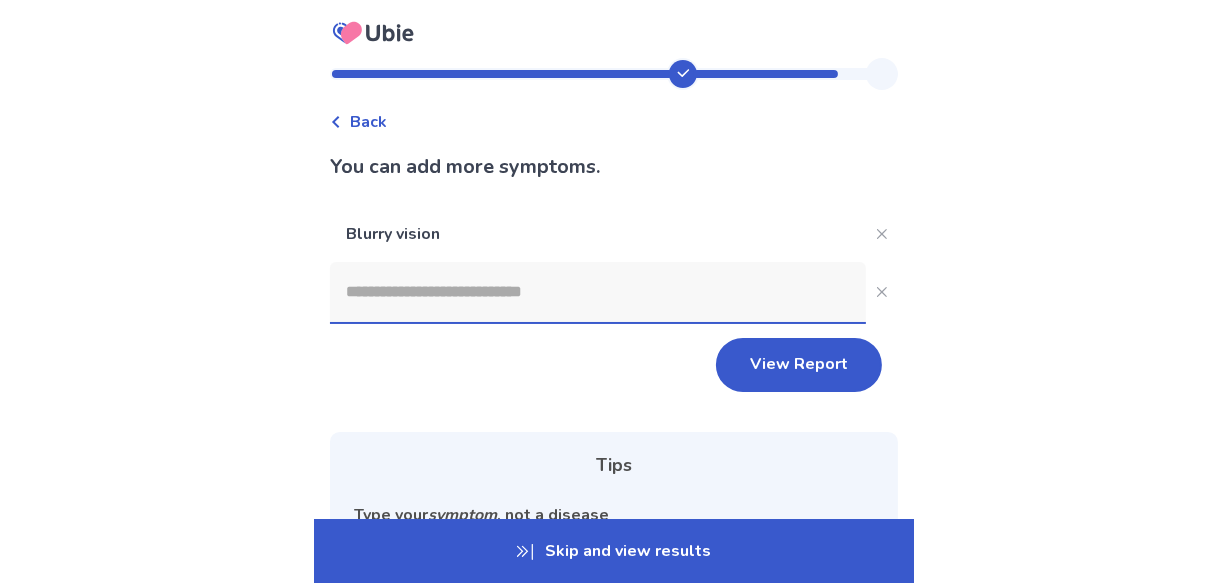 click 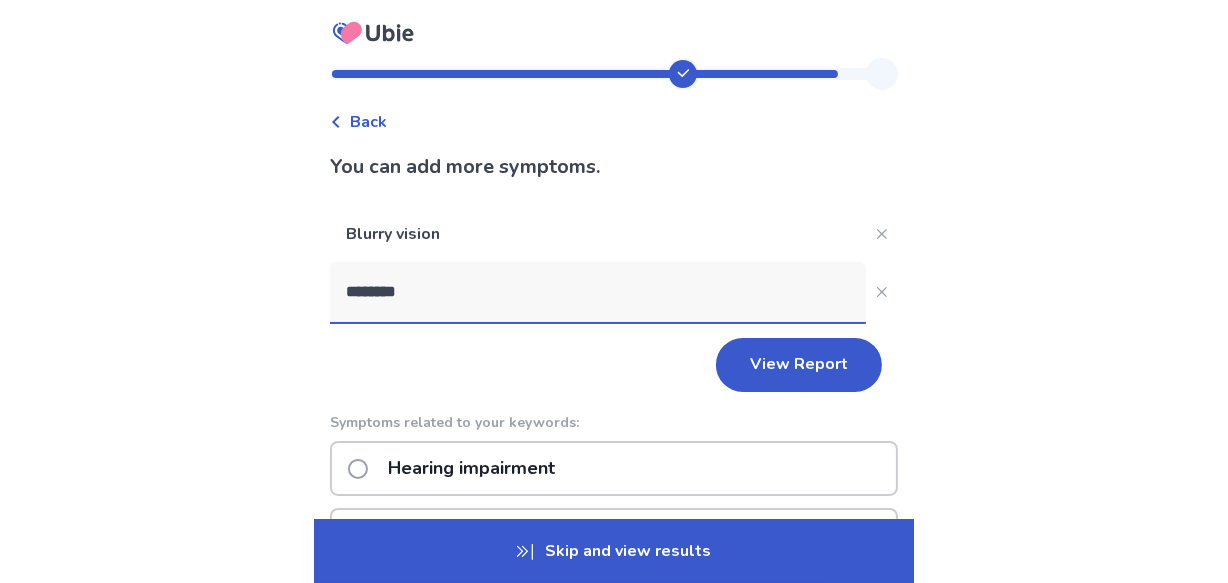 type on "*******" 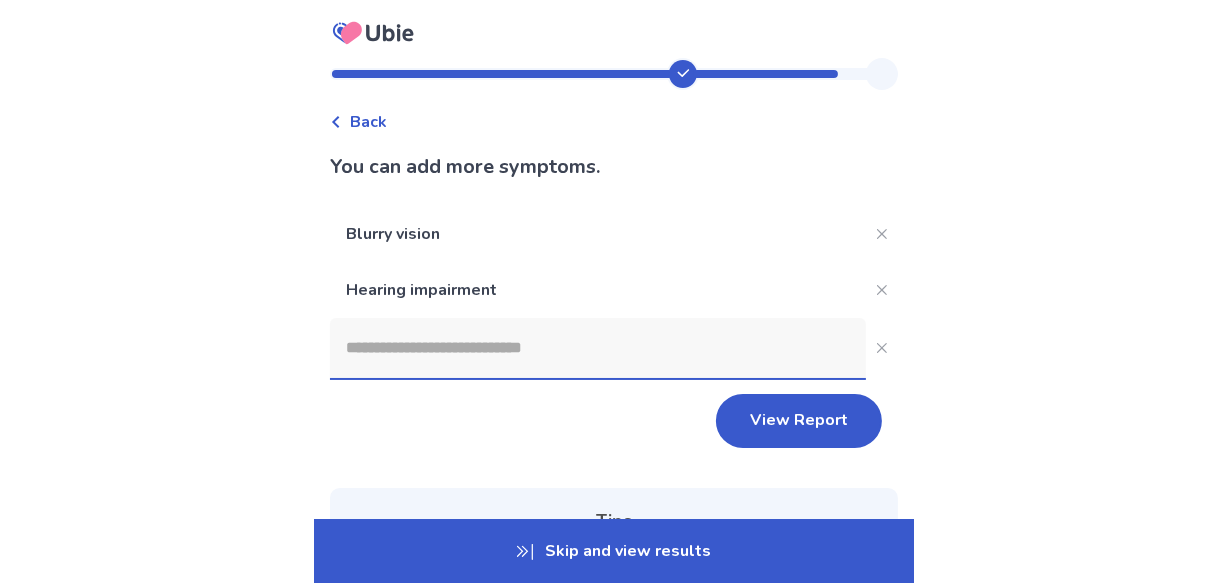 click 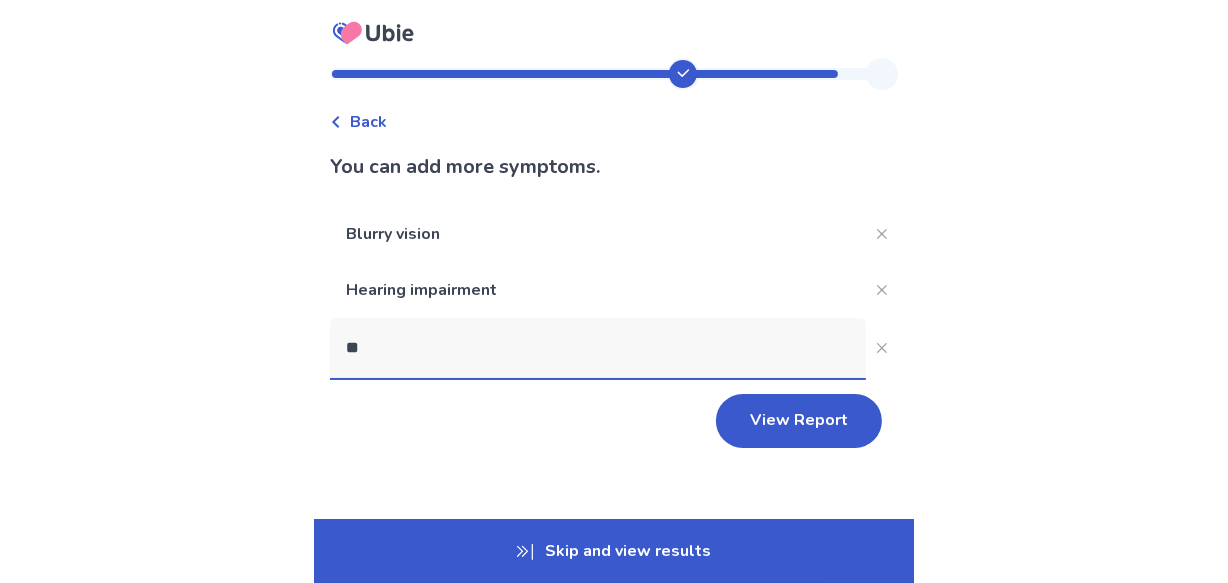 type on "*" 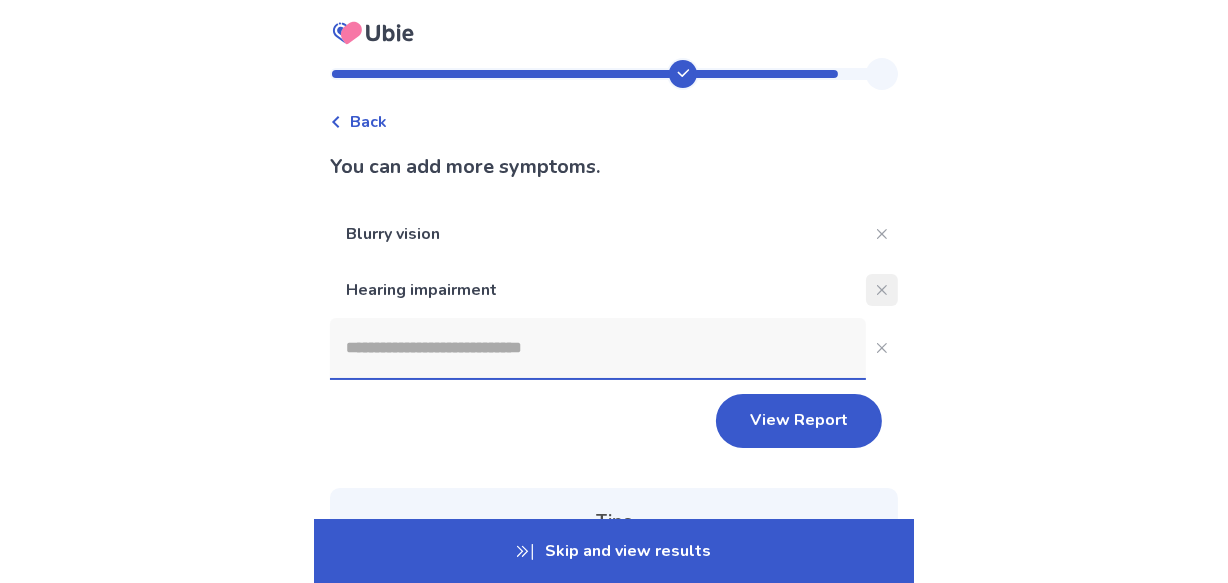 click 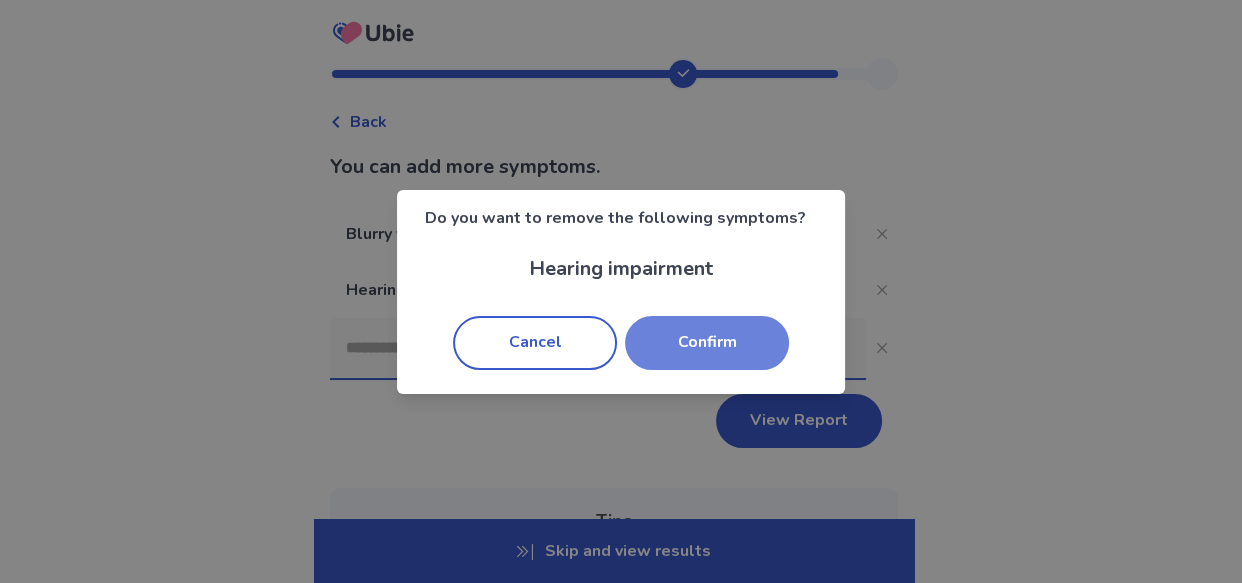 click on "Confirm" at bounding box center [707, 343] 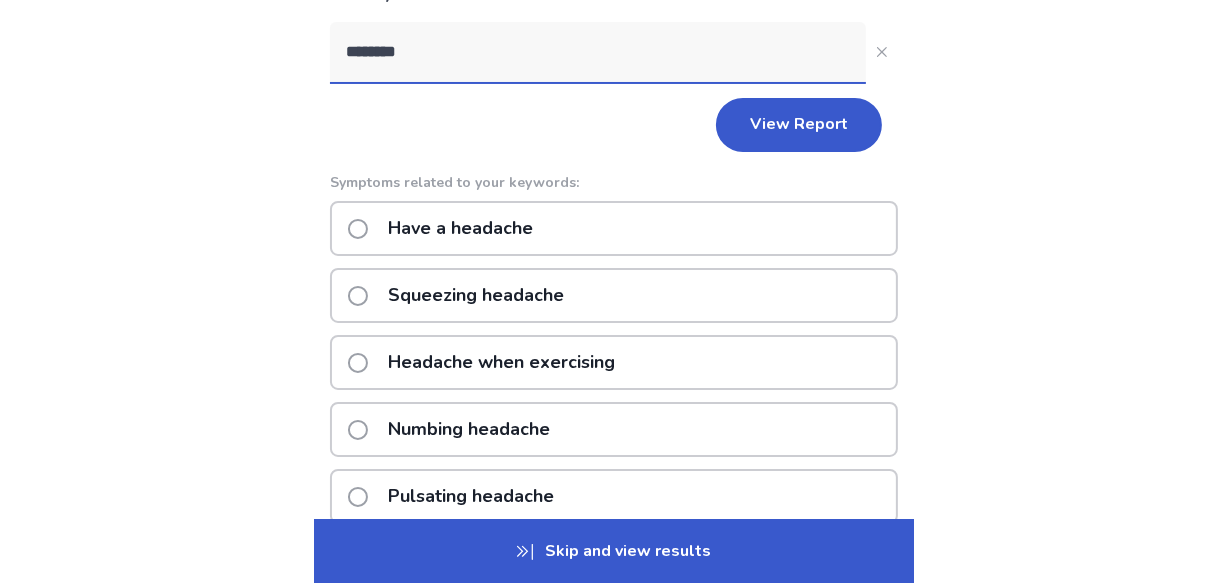 scroll, scrollTop: 240, scrollLeft: 0, axis: vertical 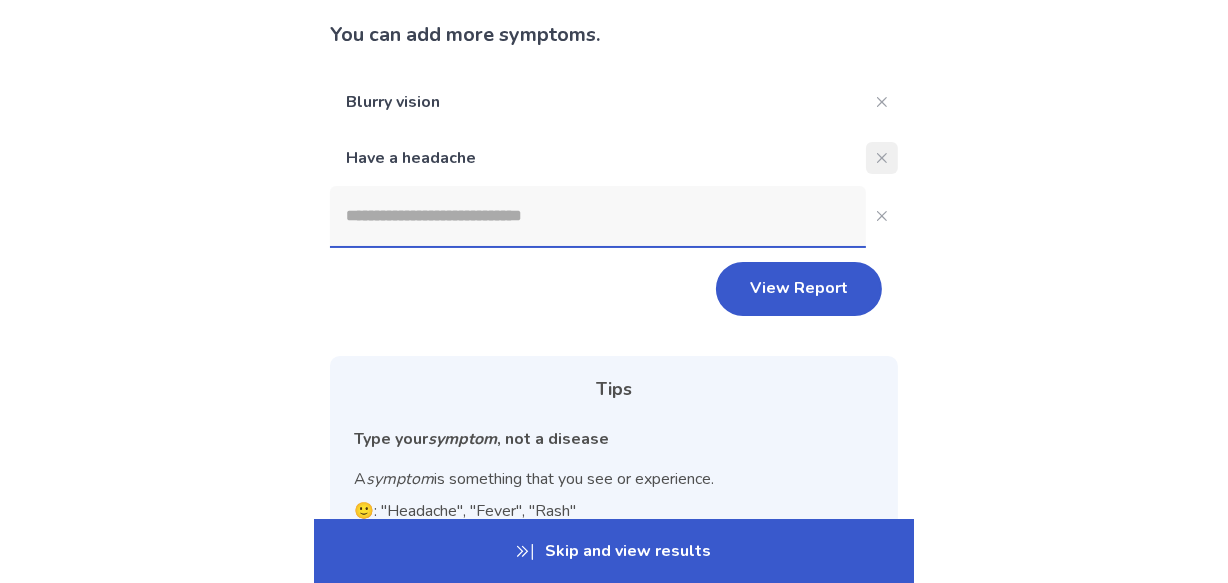 click 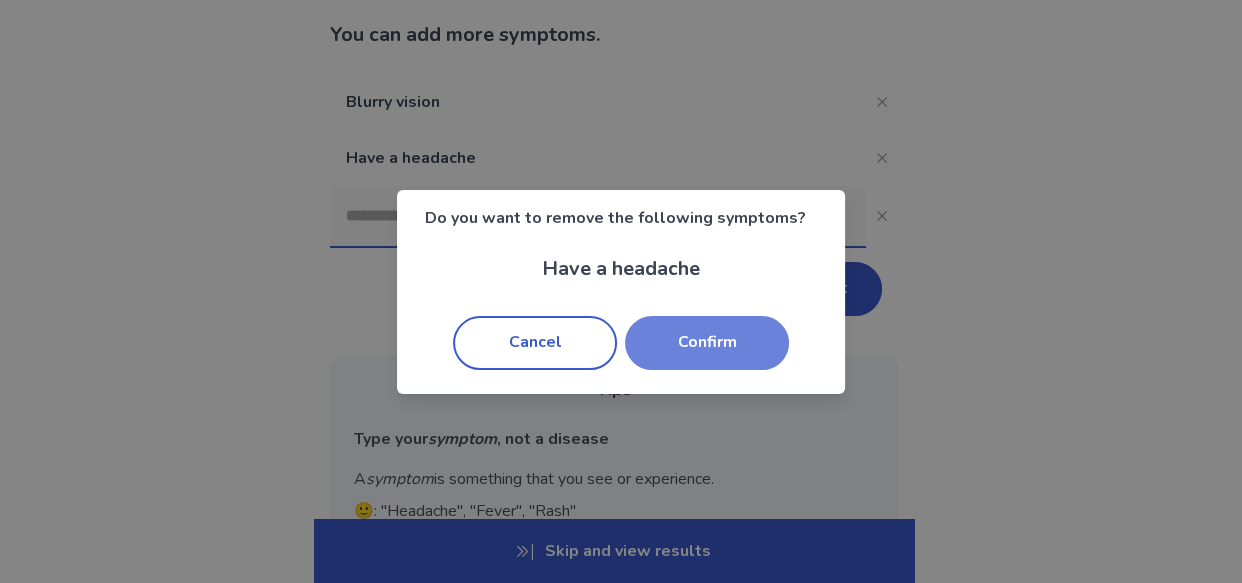 click on "Confirm" at bounding box center [707, 343] 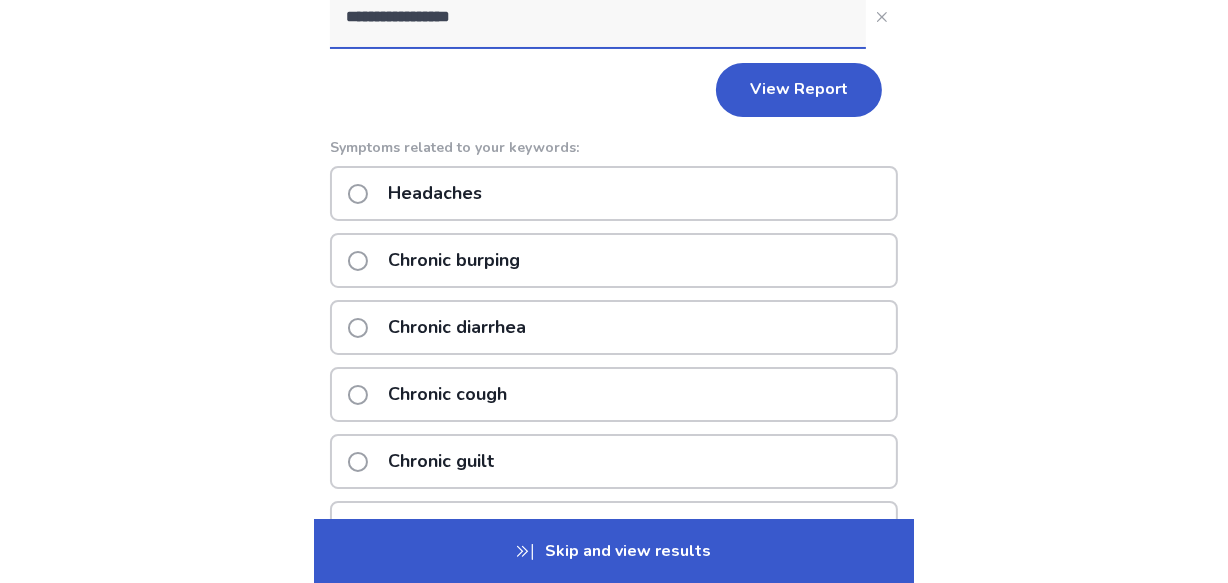 scroll, scrollTop: 276, scrollLeft: 0, axis: vertical 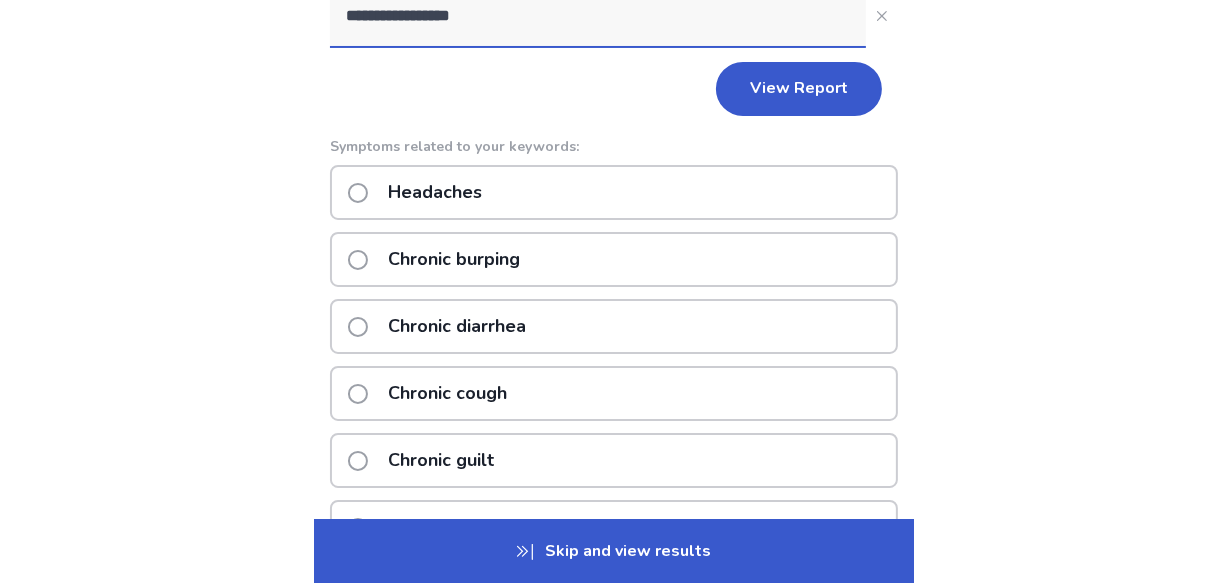 type on "**********" 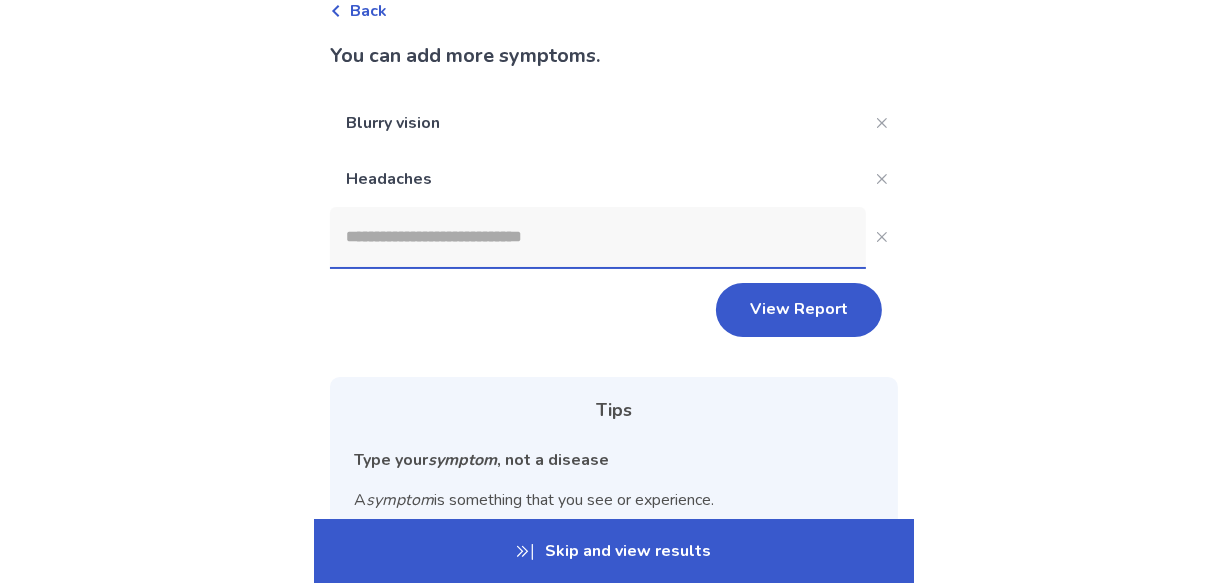 scroll, scrollTop: 110, scrollLeft: 0, axis: vertical 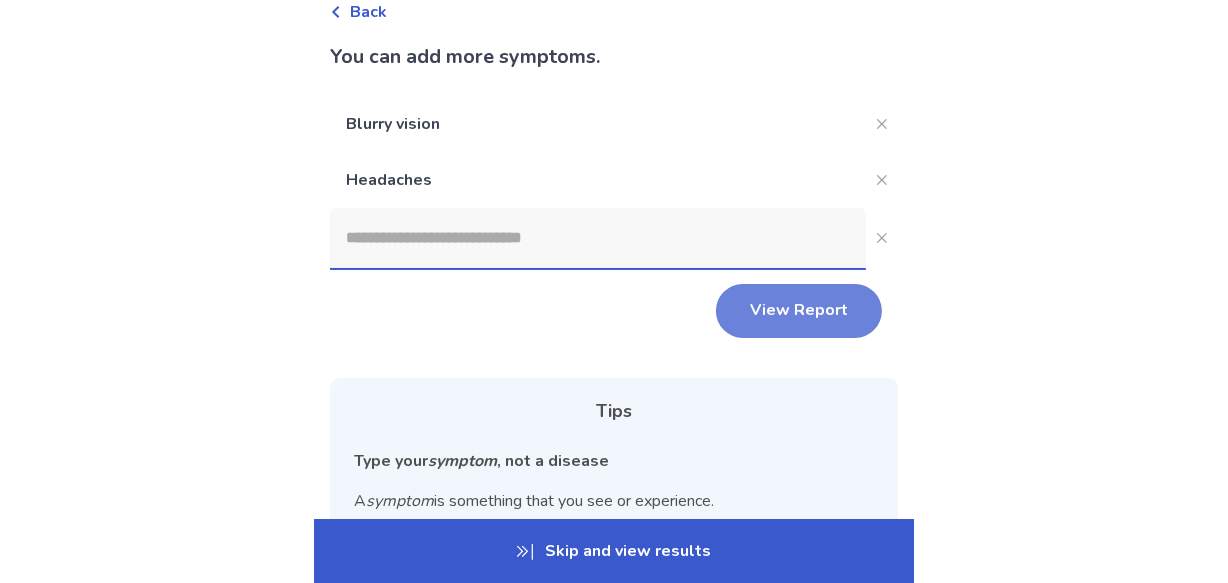 click on "View Report" 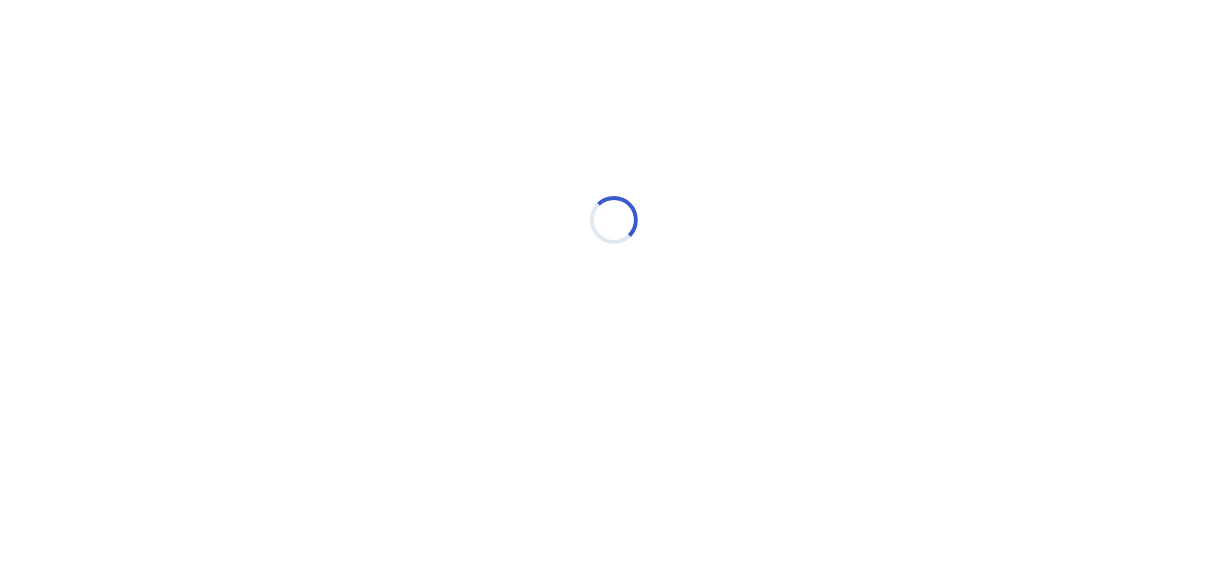 scroll, scrollTop: 0, scrollLeft: 0, axis: both 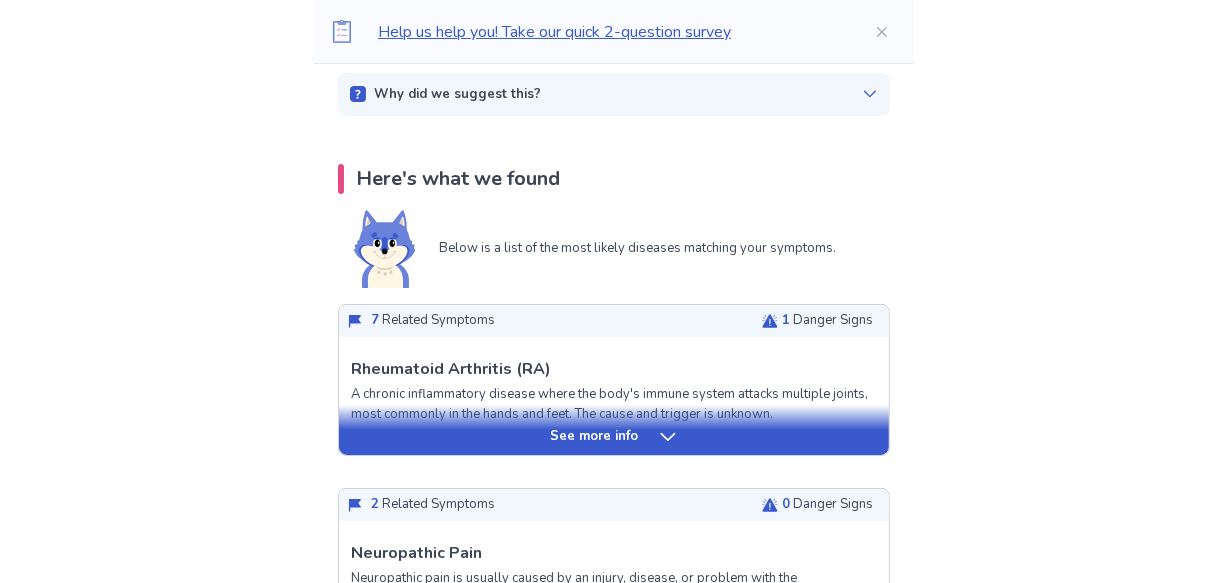 click 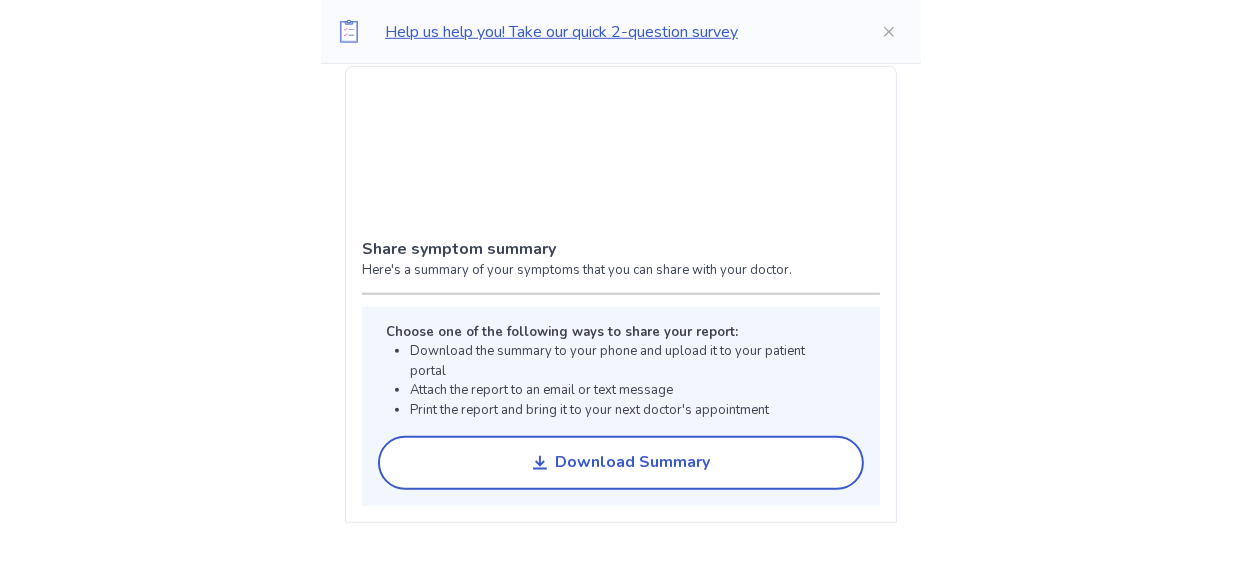 scroll, scrollTop: 1436, scrollLeft: 0, axis: vertical 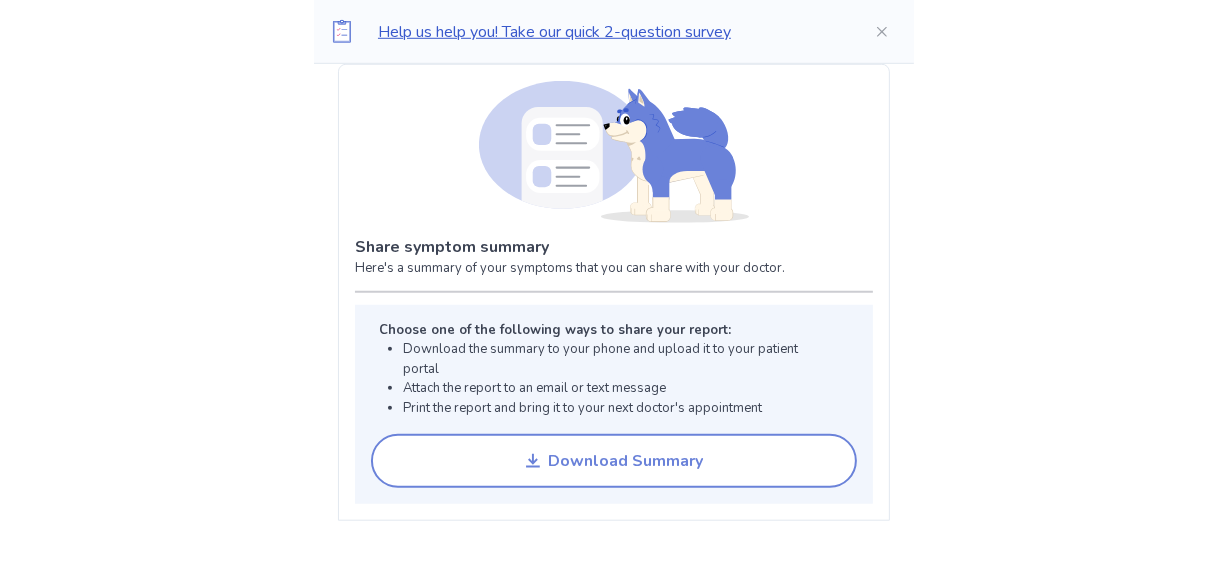click on "Download Summary" at bounding box center [626, 461] 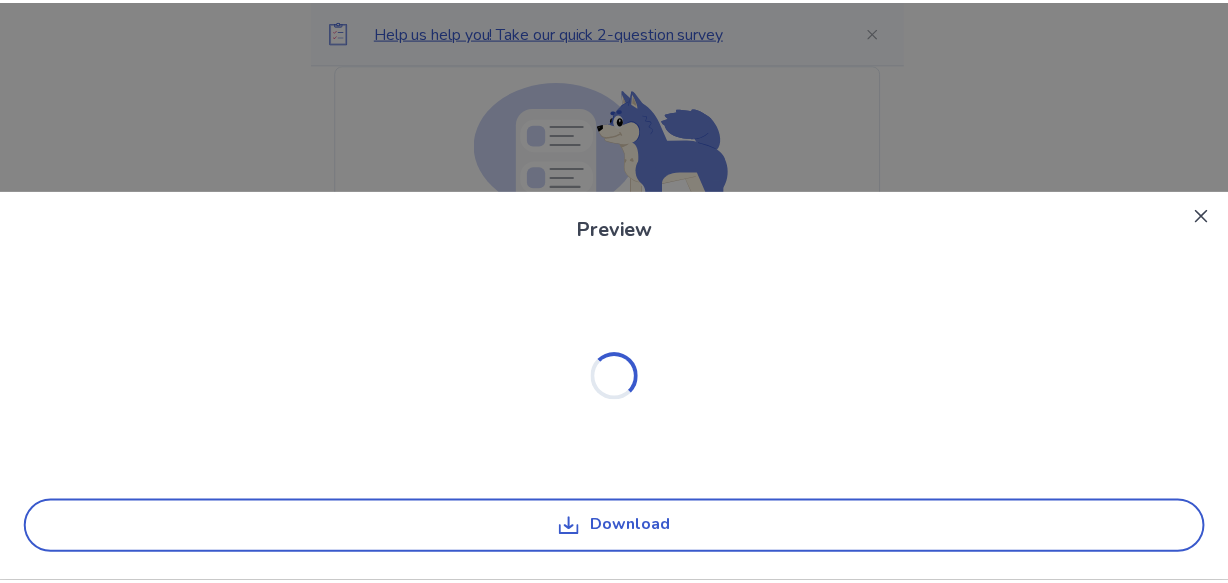scroll, scrollTop: 0, scrollLeft: 0, axis: both 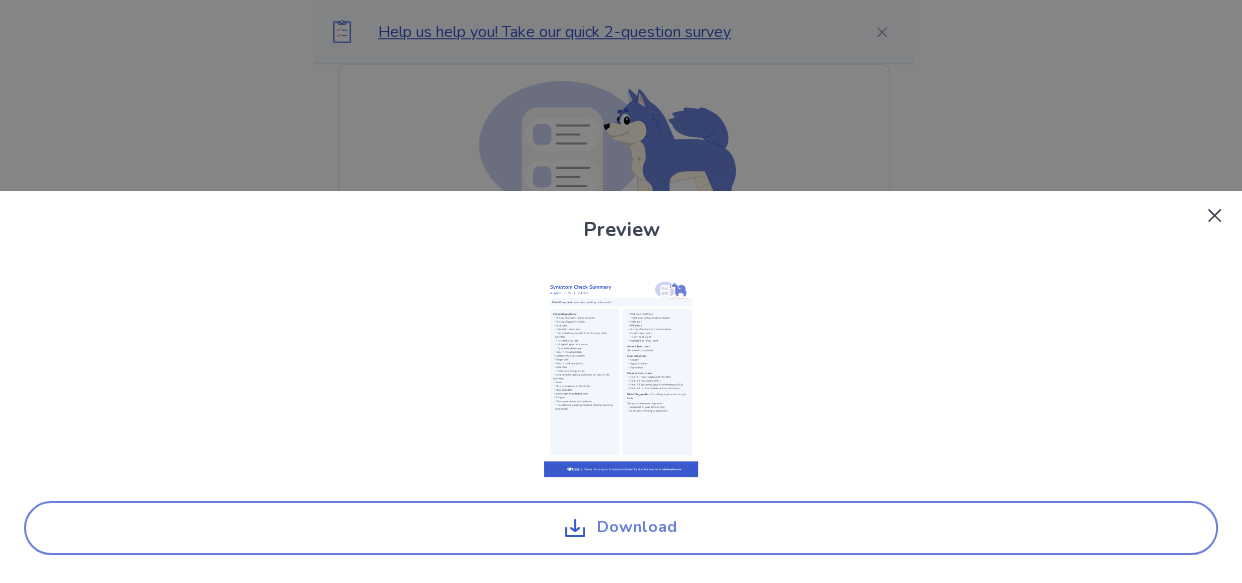 click on "Download" at bounding box center (621, 528) 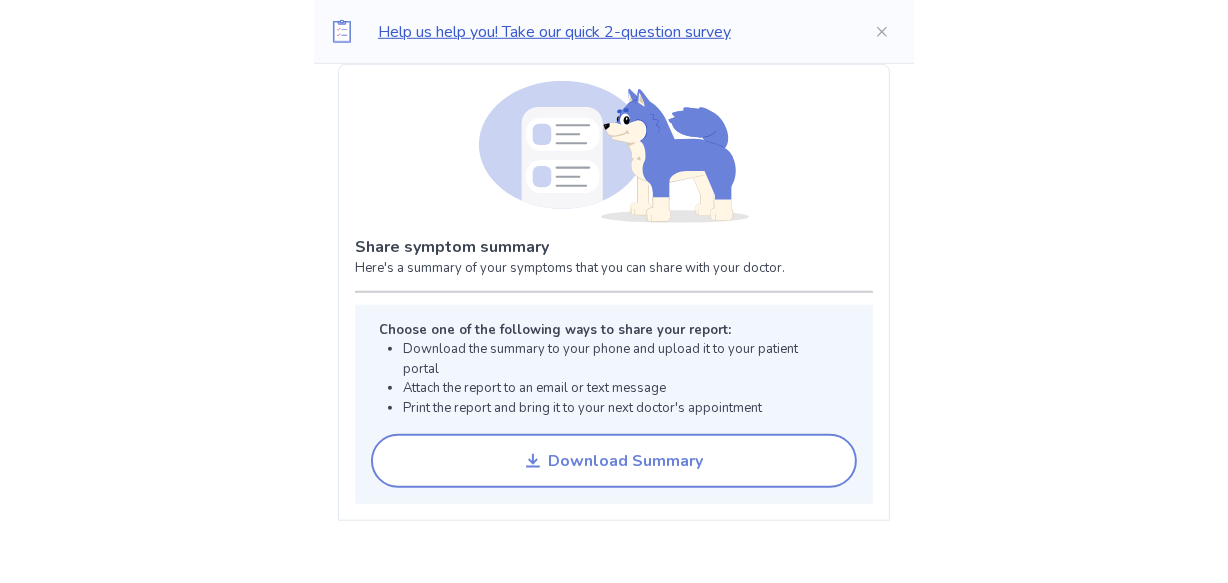 click on "Download Summary" at bounding box center (626, 461) 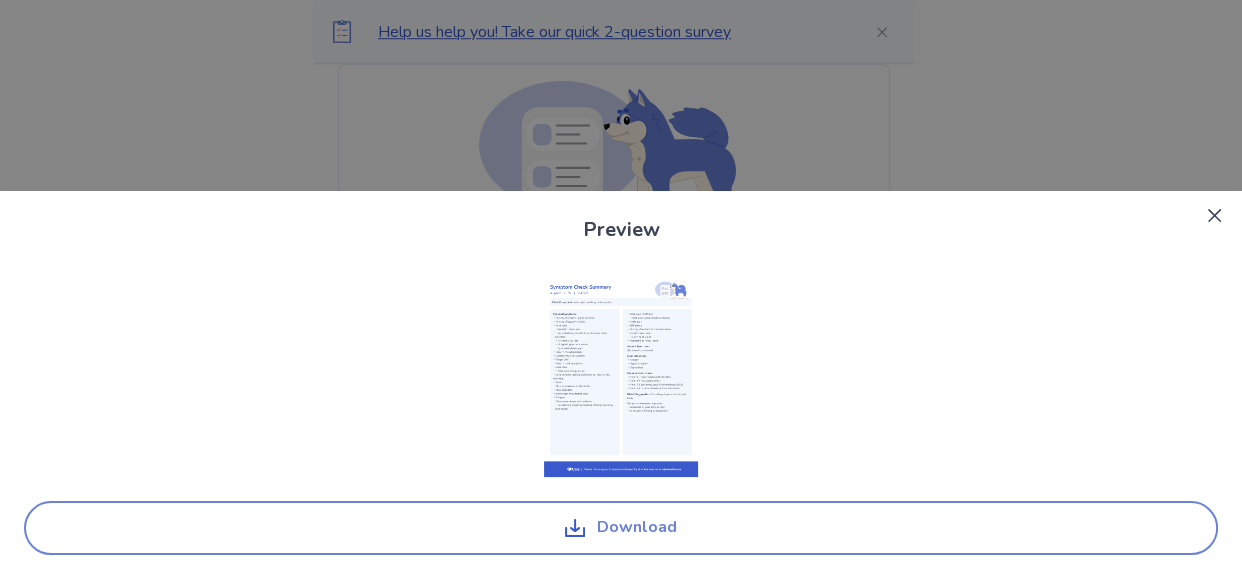 click on "Download" at bounding box center (621, 528) 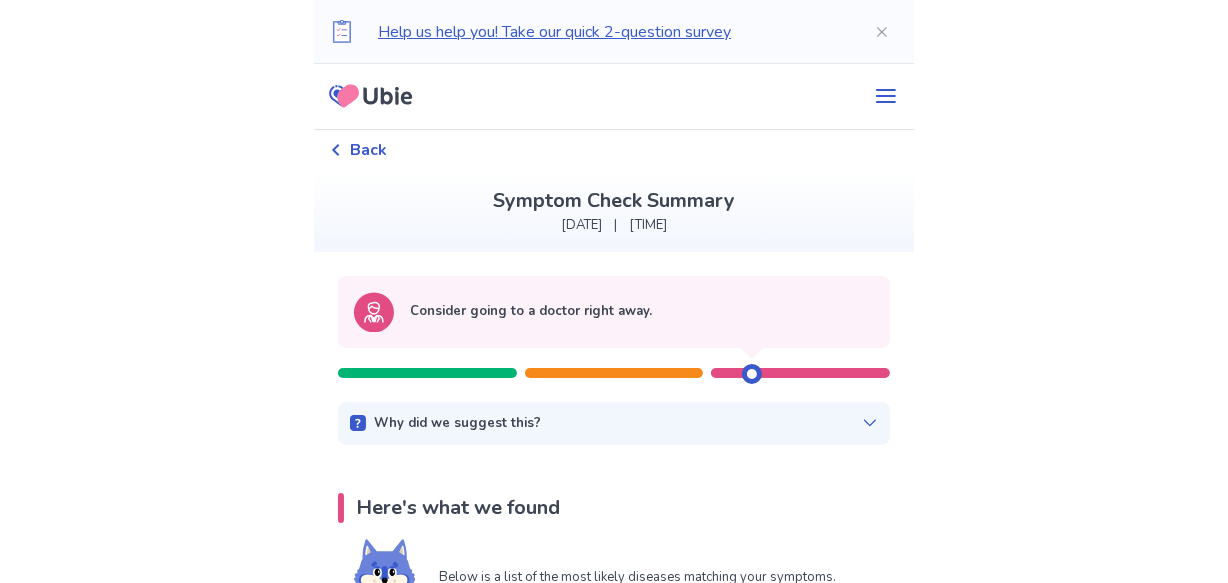 scroll, scrollTop: 0, scrollLeft: 0, axis: both 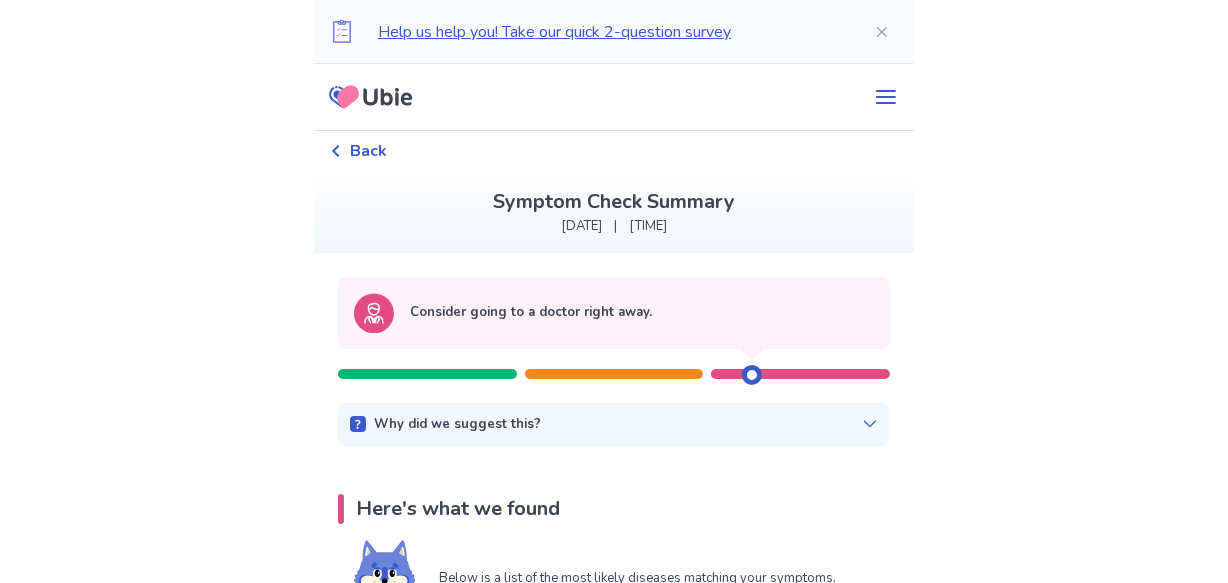 click on "Help us help you! Take our quick 2-question survey Back Symptom Check Summary August 3, 2025 | 4:47pm Consider going to a doctor right away. Why did we suggest this? This suggestion is based on the severity level of a few of   your symptoms  listed below: Symptoms from your responses
Weakness in your arms or legs
Joint pain, swelling, or discomfort Here's what we found Below is a list of the most likely diseases matching your symptoms. 7   Related Symptoms 1   Danger Signs See more info Rheumatoid Arthritis (RA) A chronic inflammatory disease where the body's immune system attacks multiple joints, most commonly in the hands and feet. The cause and trigger is unknown. Related Symptoms Typical symptoms are listed below in order of relevance, with your answers marked in  bold . Whole body pain Warm hands and feet Taking steroids Small lumps (pea to bean size) on elbows, head, or buttocks Finger pain Pain in finger joints Knee pain Moving the arm / shoulder worsens the pain Danger Signs bold Treatment Options" at bounding box center (614, 3037) 